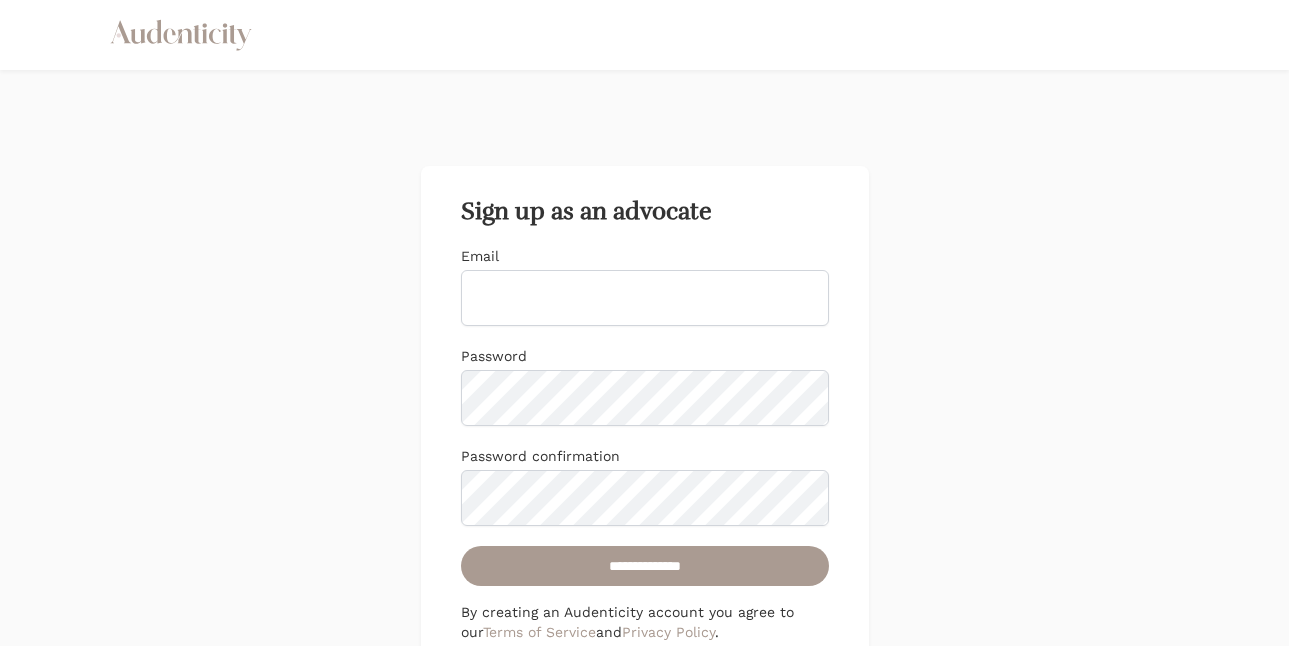 scroll, scrollTop: 0, scrollLeft: 0, axis: both 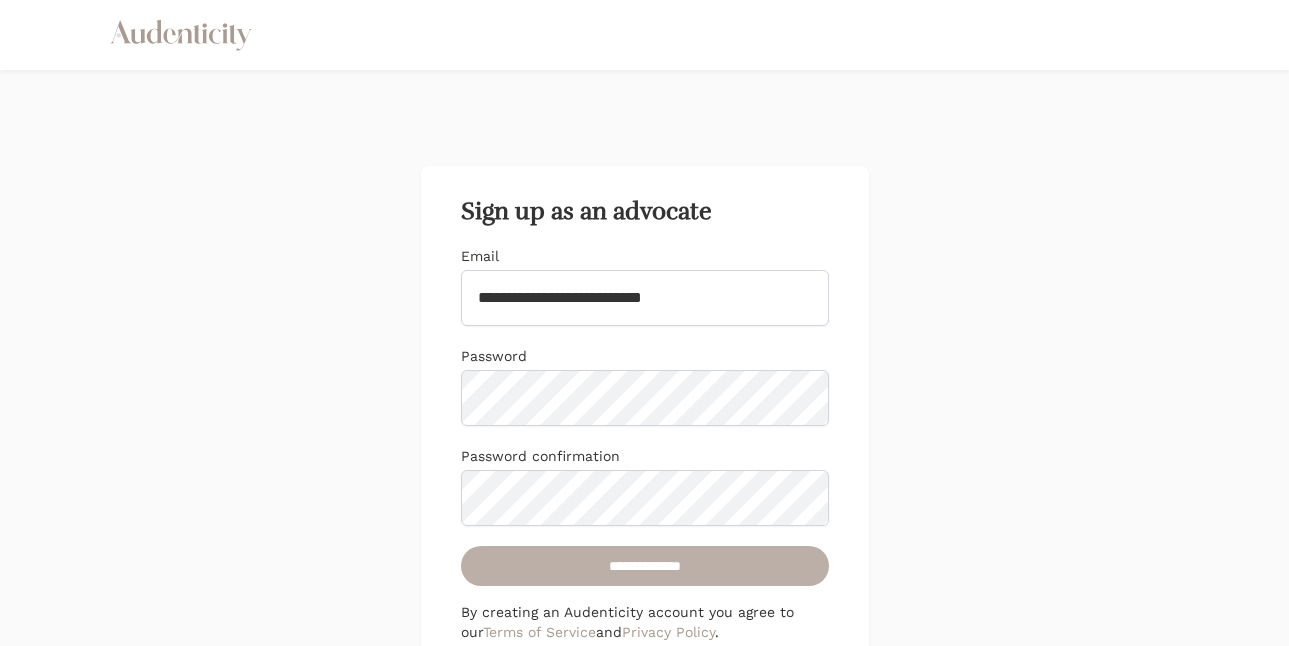 click on "**********" at bounding box center [645, 566] 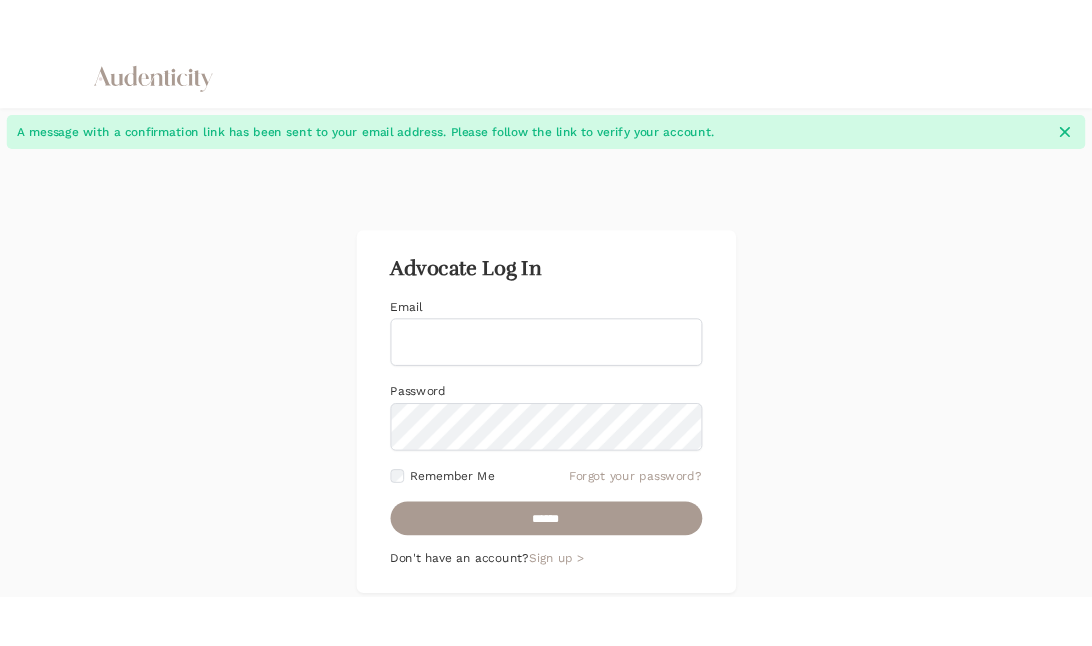 scroll, scrollTop: 0, scrollLeft: 0, axis: both 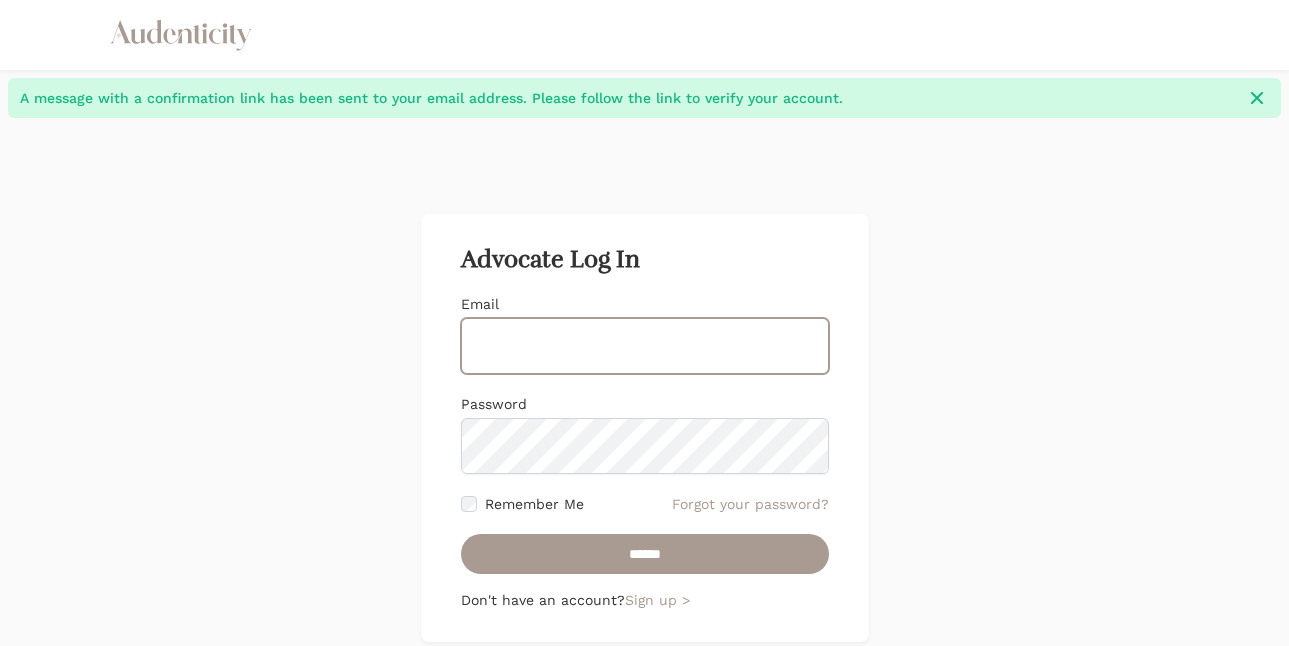 click on "Email" at bounding box center [645, 346] 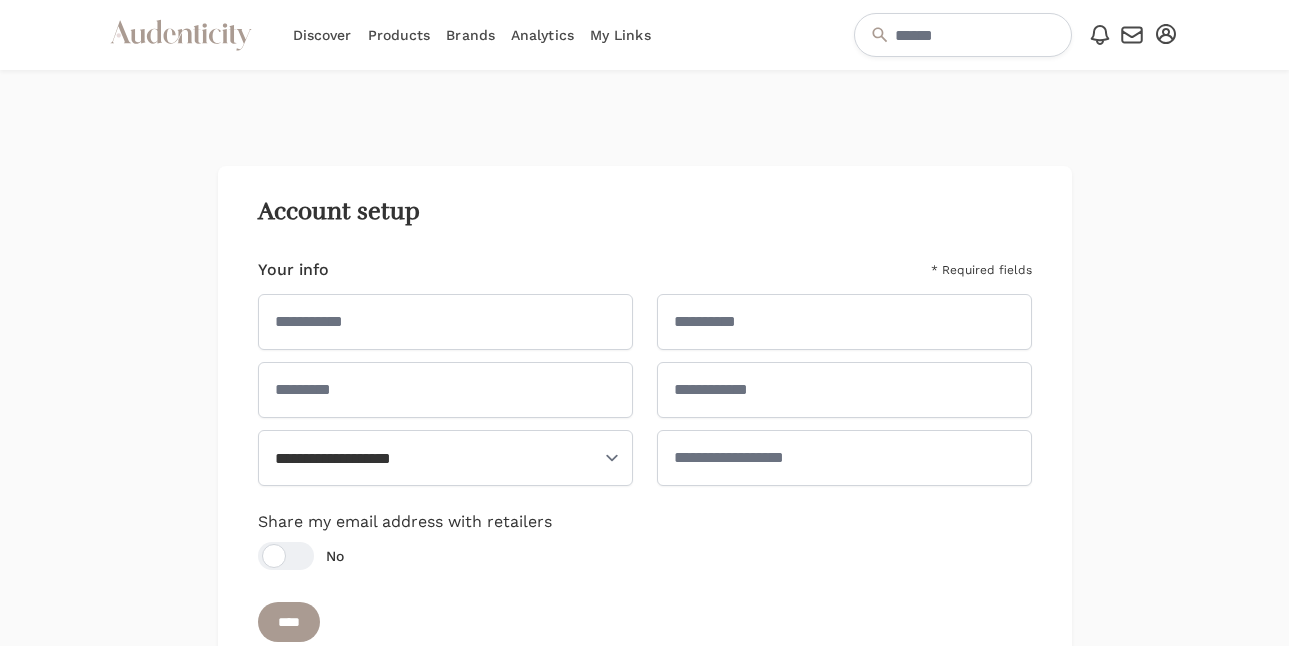 scroll, scrollTop: 0, scrollLeft: 0, axis: both 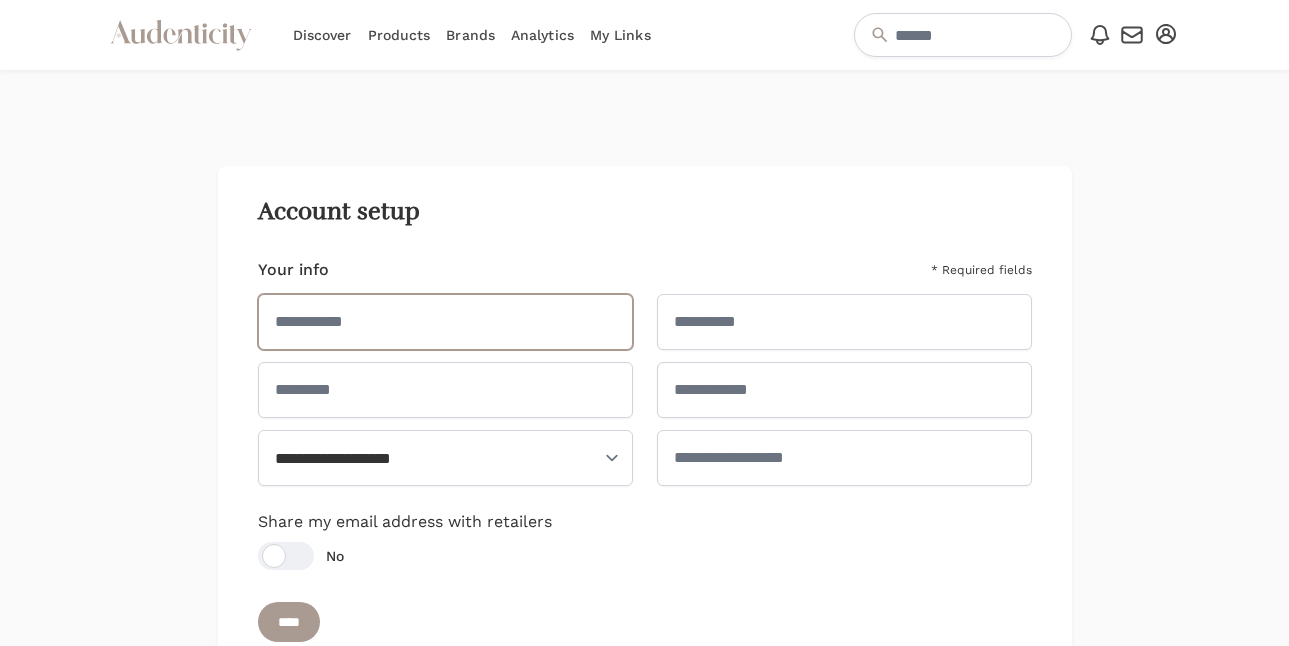 click at bounding box center (445, 322) 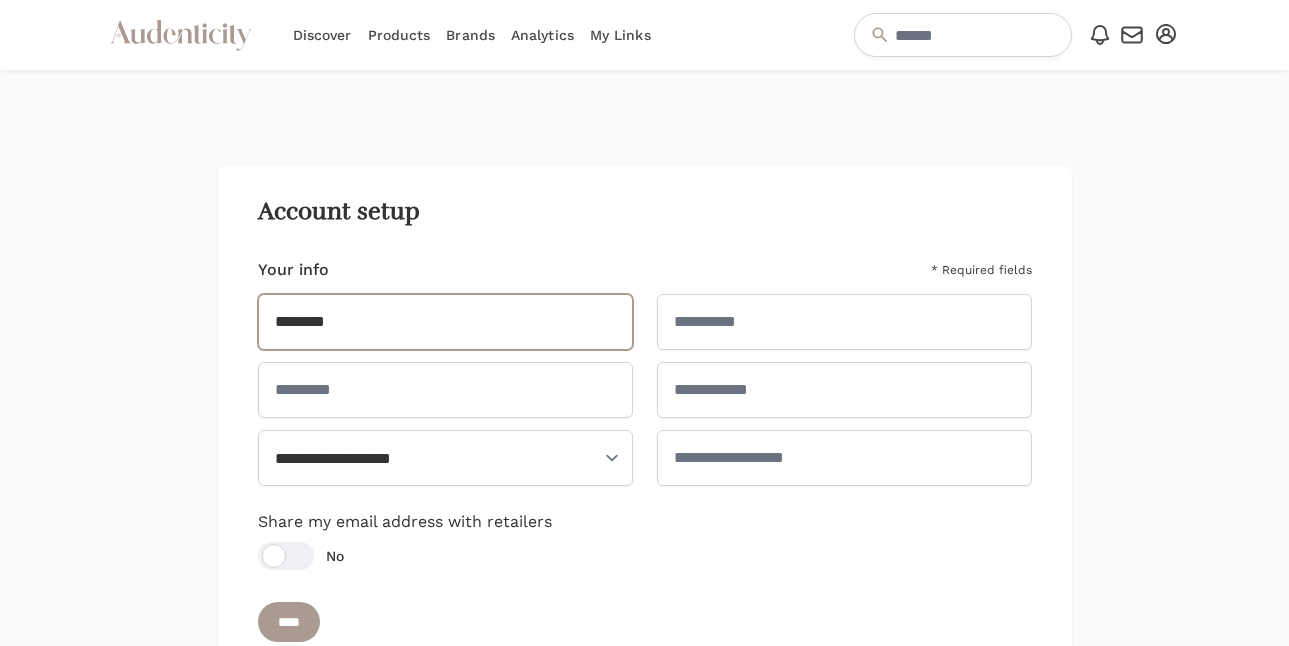 type on "********" 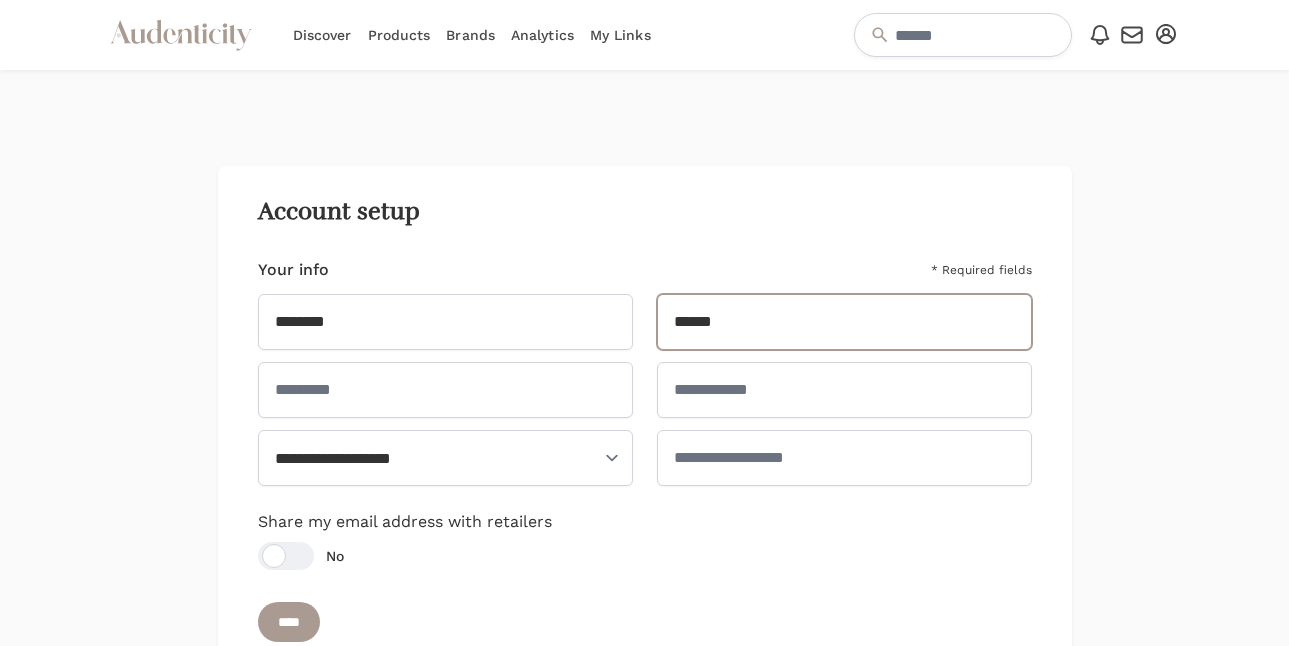 type on "******" 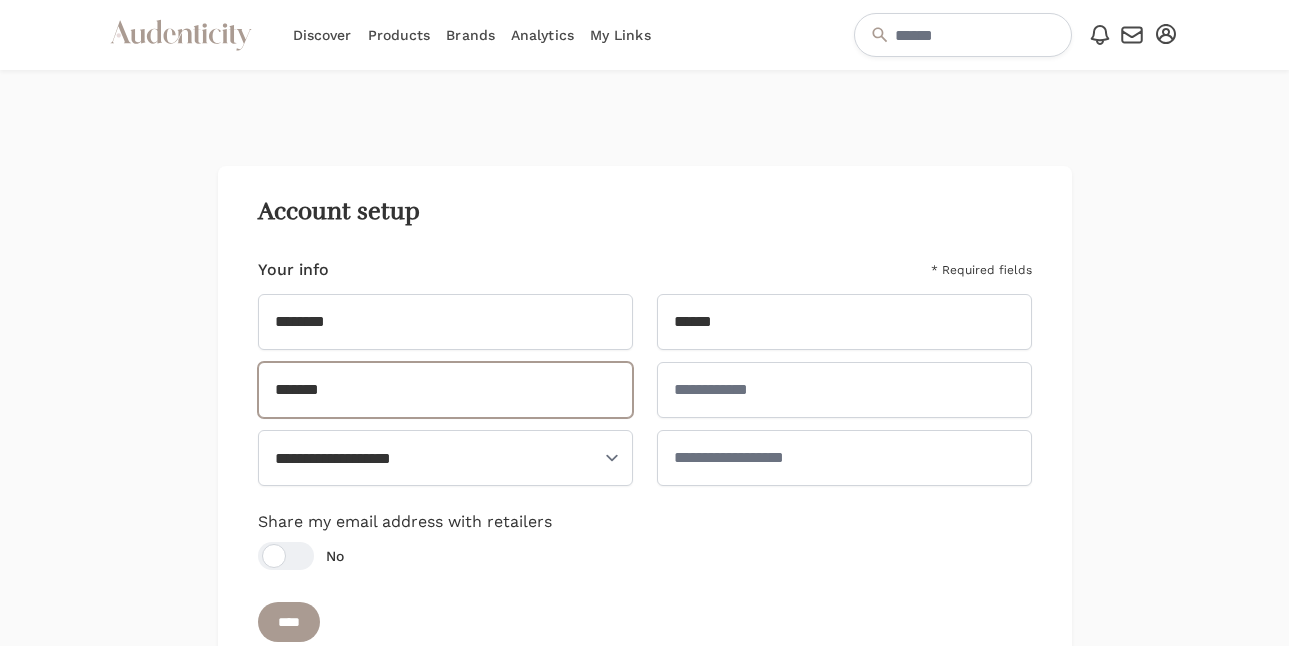 type on "*******" 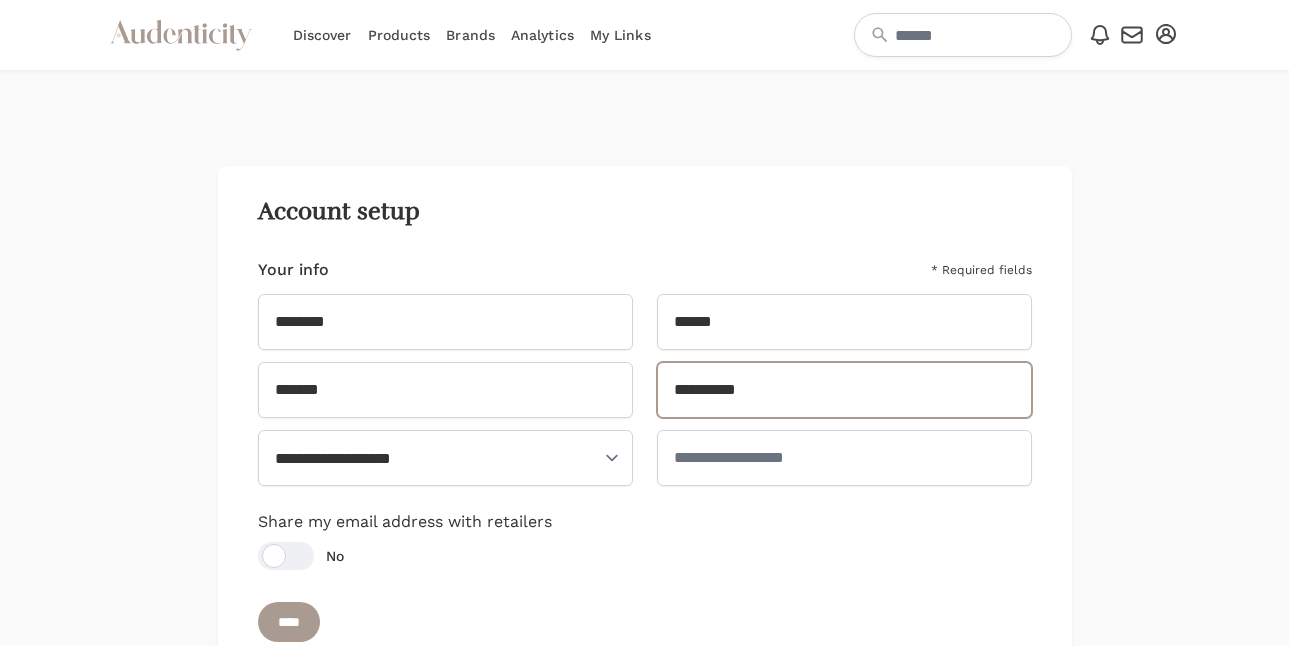 type on "**********" 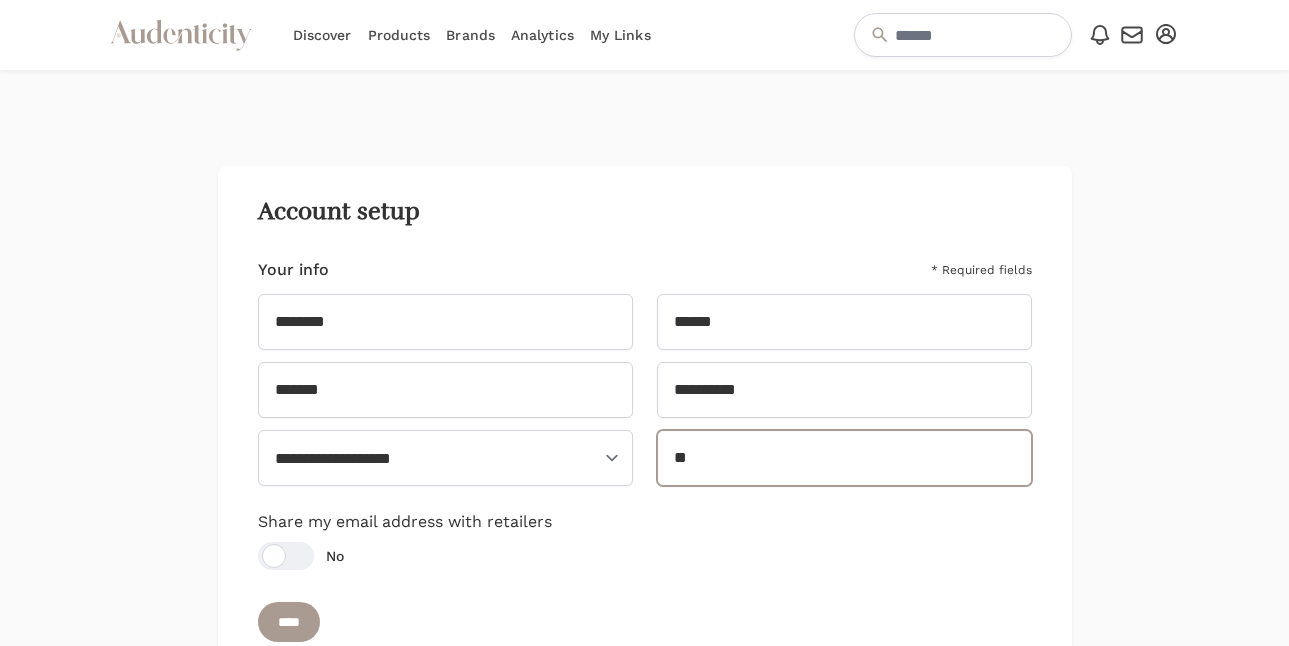 type on "*" 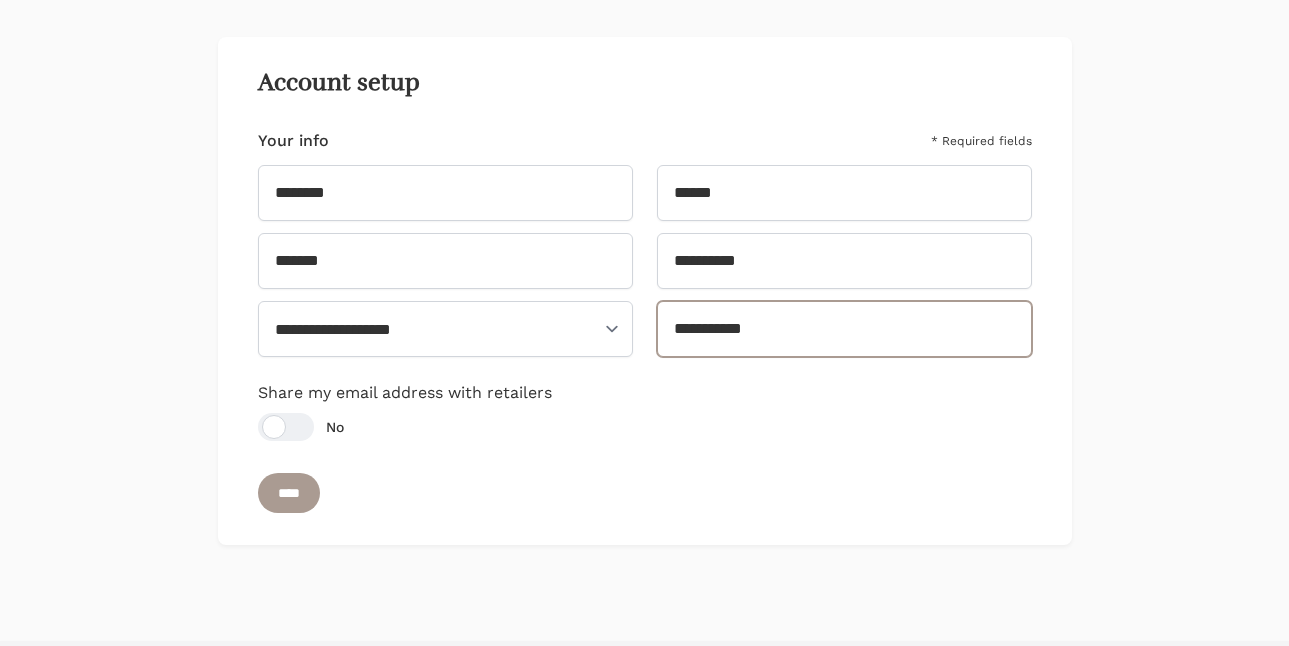 scroll, scrollTop: 137, scrollLeft: 0, axis: vertical 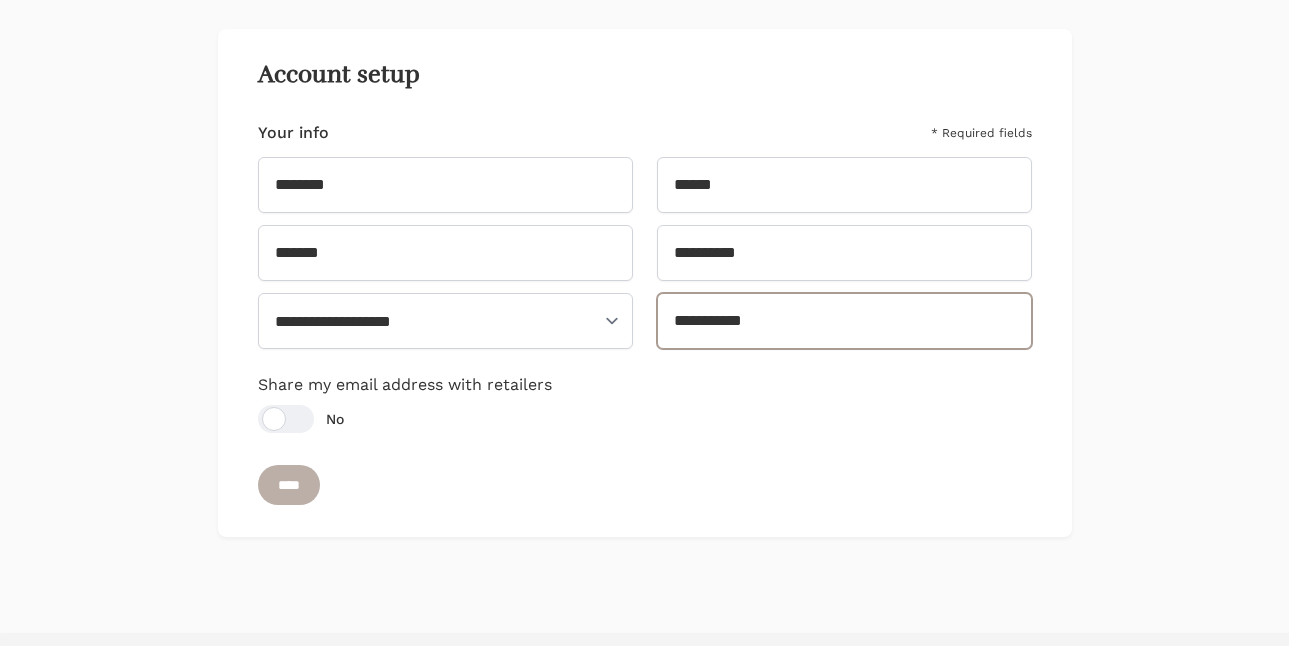 type on "**********" 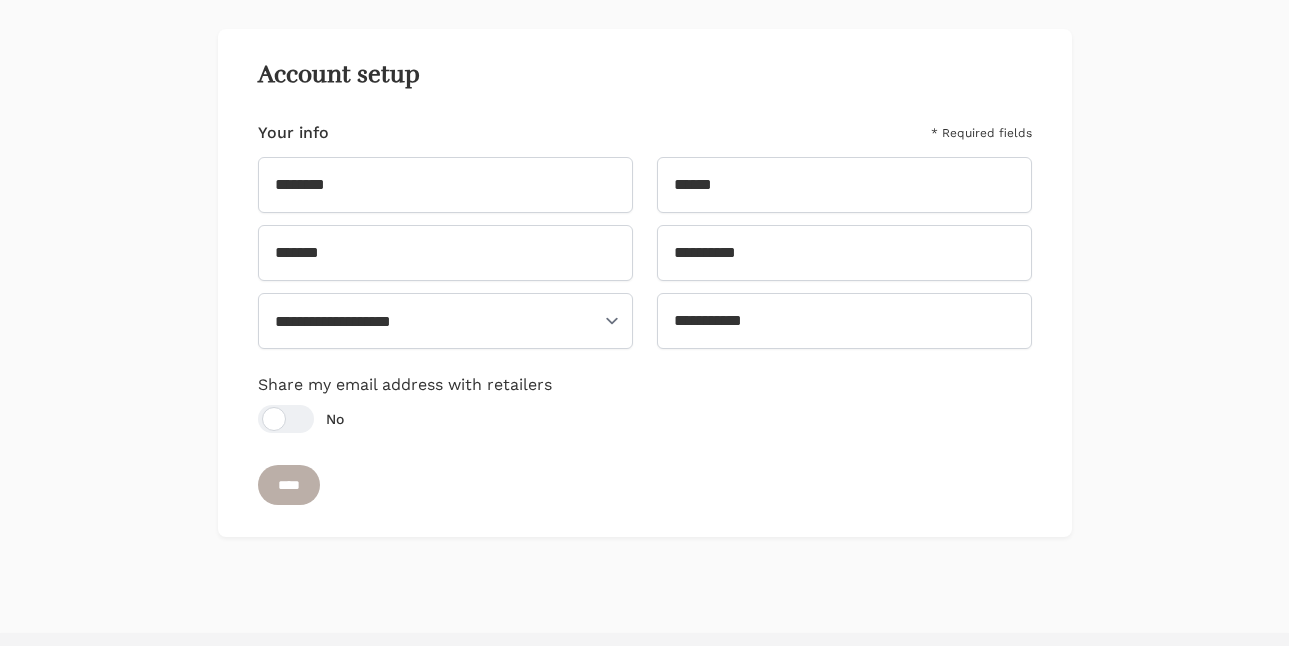 click on "****" at bounding box center (289, 485) 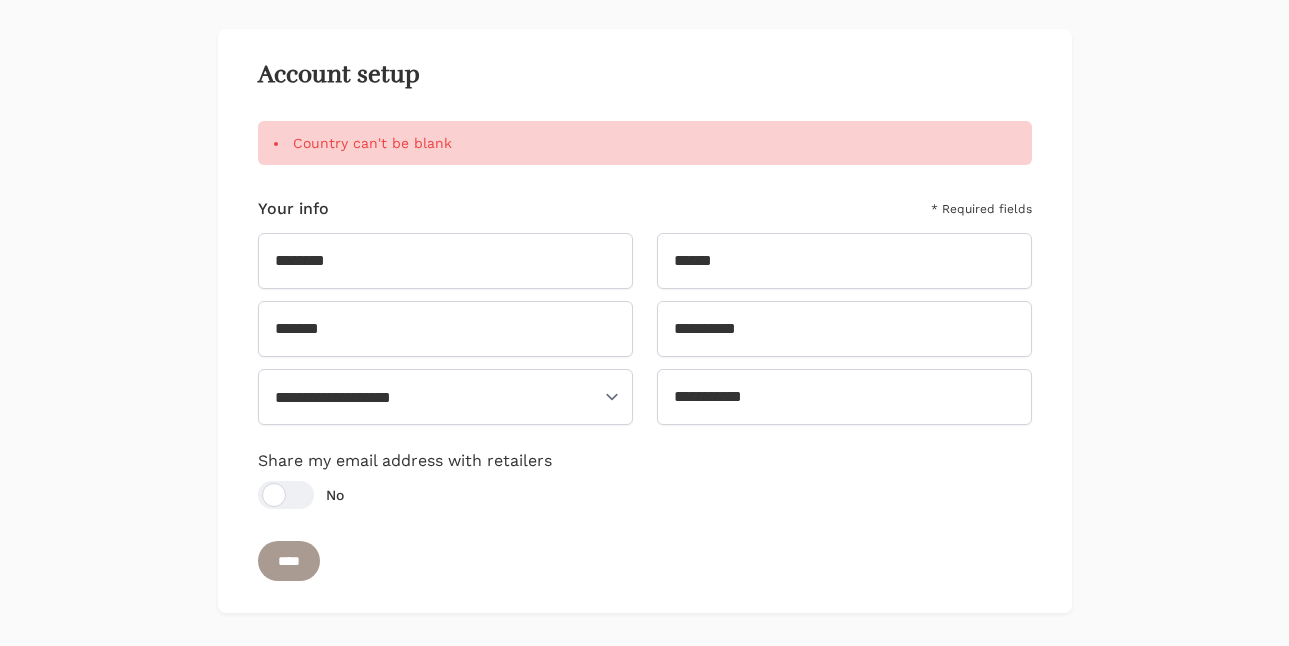 scroll, scrollTop: 0, scrollLeft: 0, axis: both 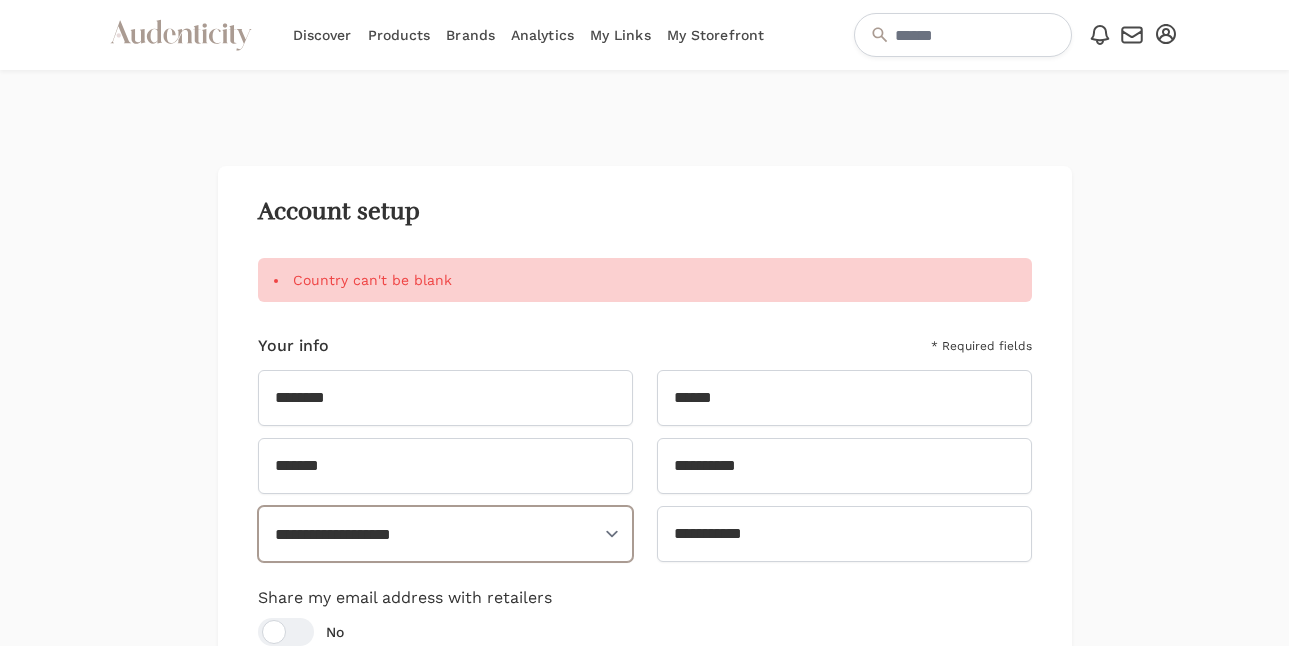 click on "**********" at bounding box center (445, 534) 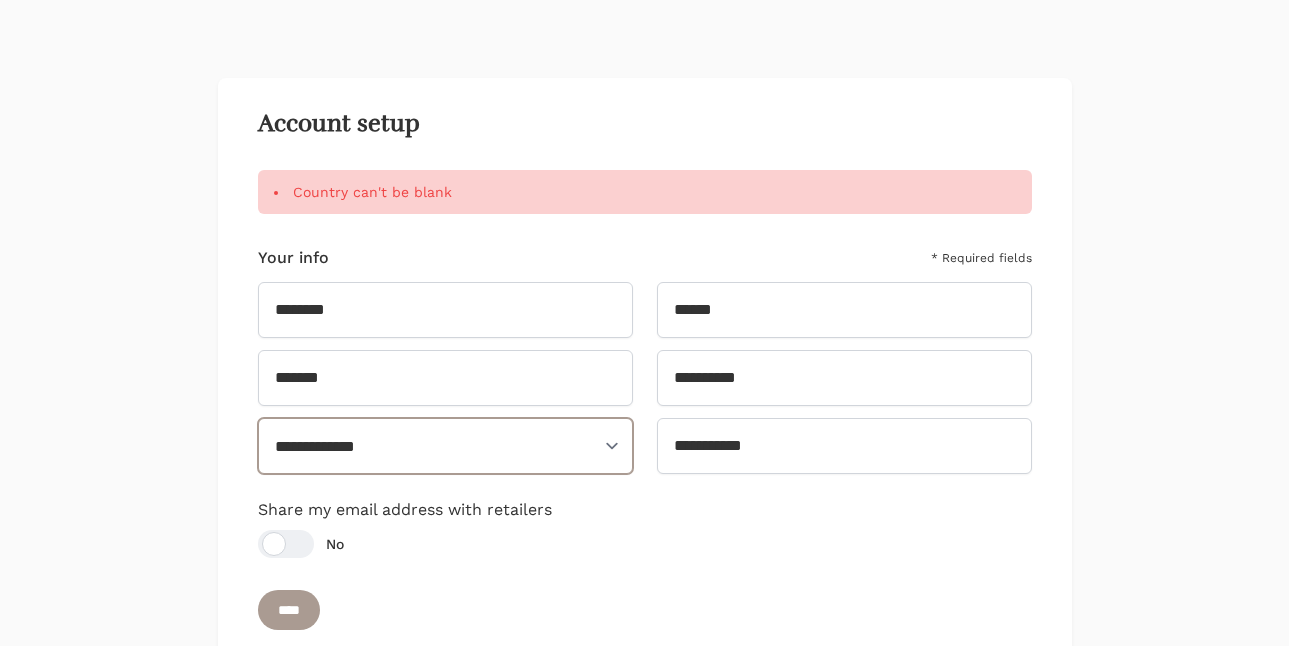 scroll, scrollTop: 205, scrollLeft: 0, axis: vertical 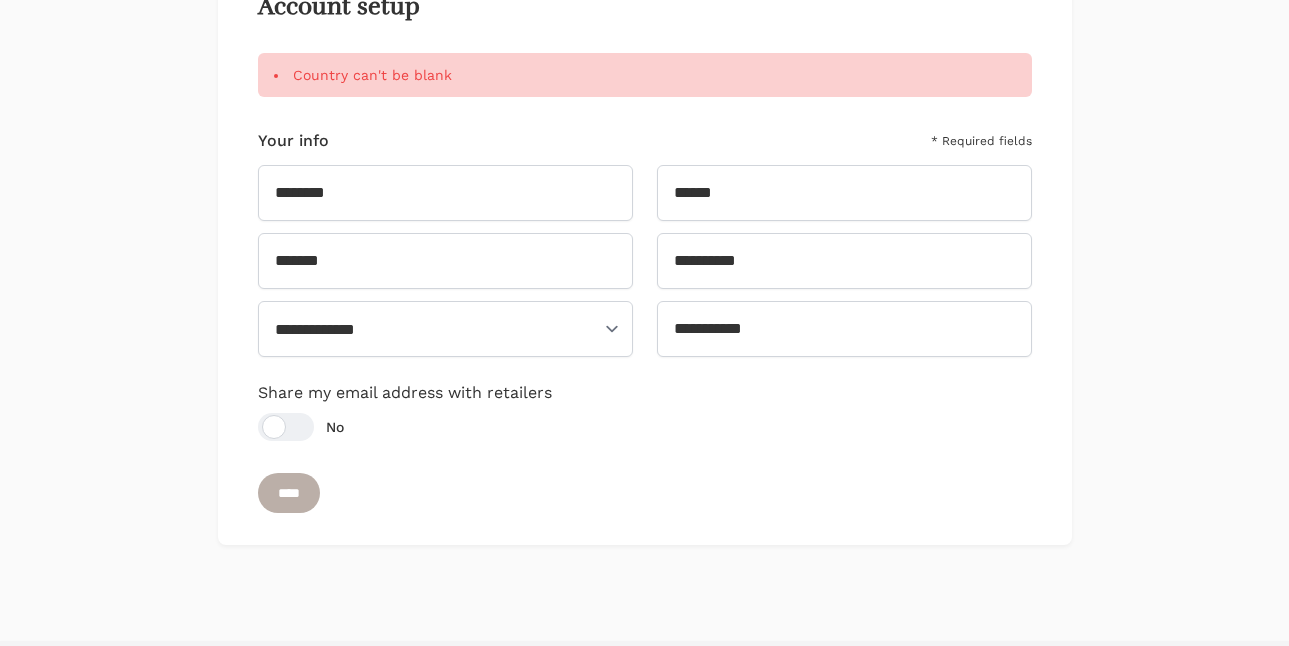 click on "****" at bounding box center (289, 493) 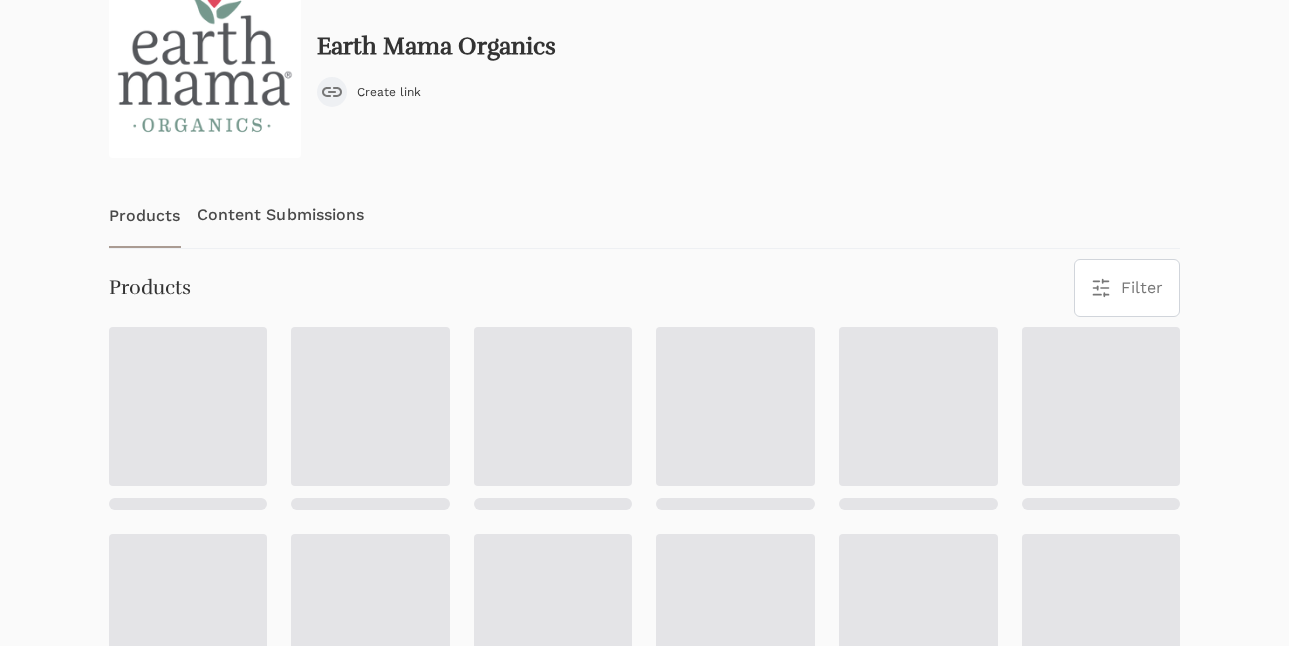 scroll, scrollTop: 204, scrollLeft: 0, axis: vertical 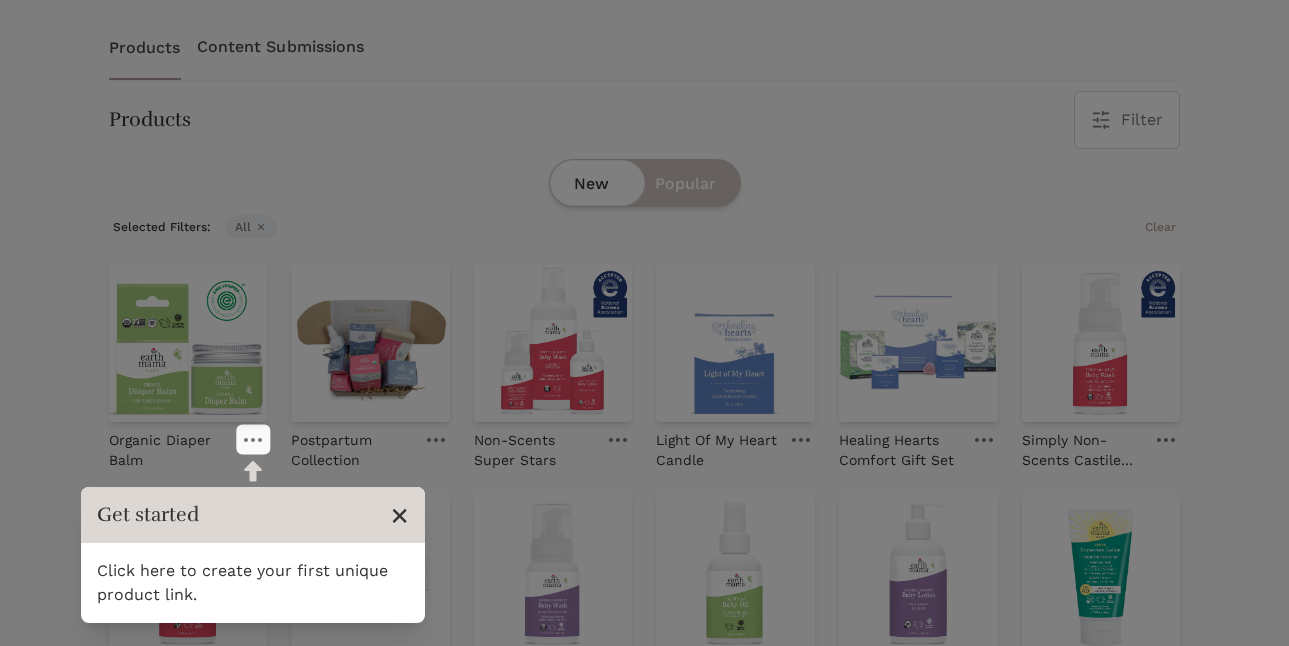 click on "×" at bounding box center [399, 515] 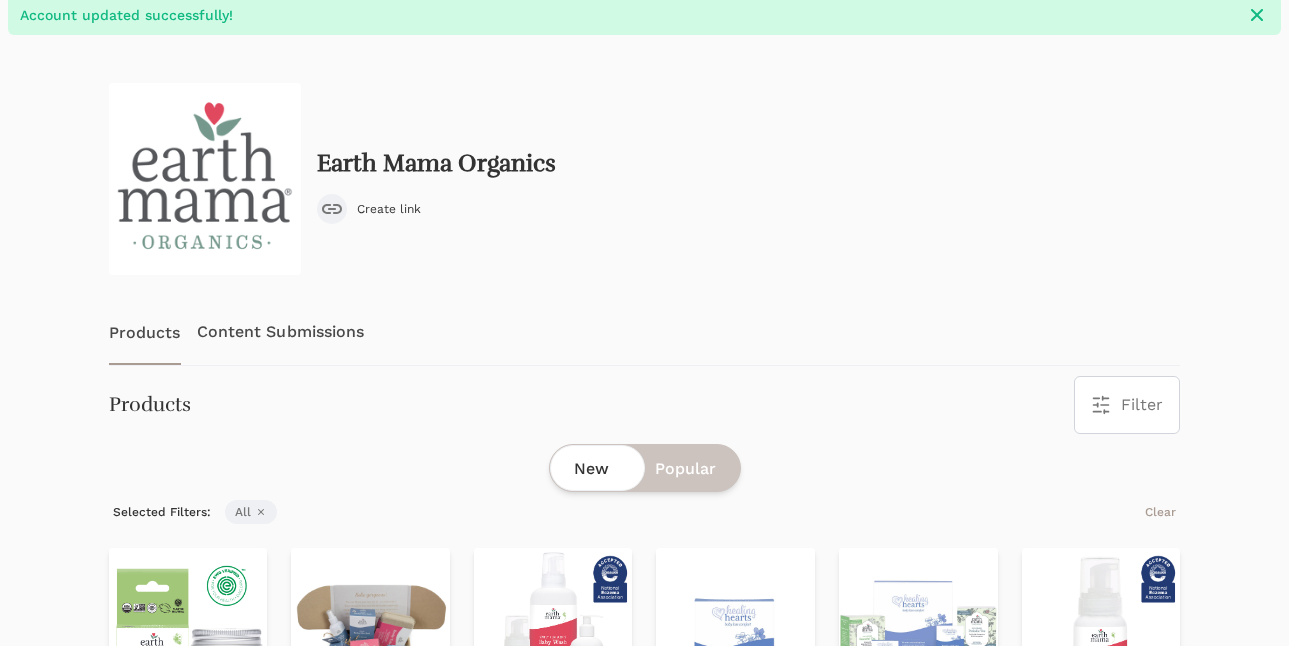 scroll, scrollTop: 366, scrollLeft: 0, axis: vertical 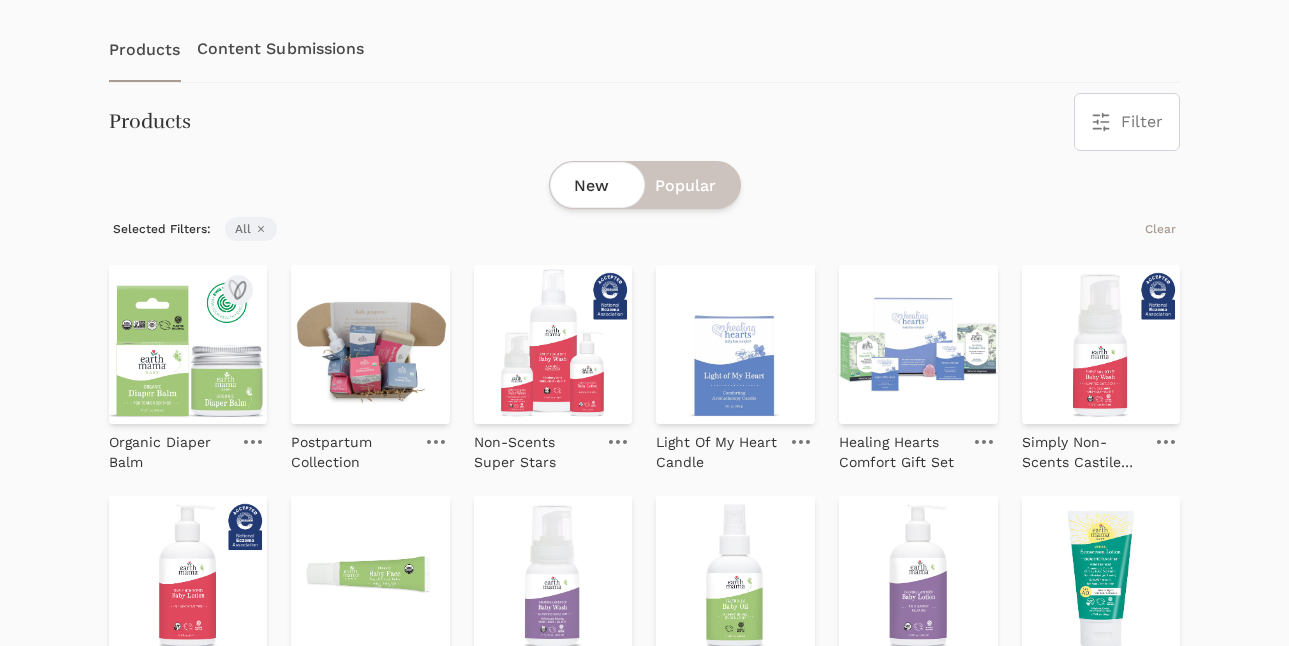 click at bounding box center (253, 442) 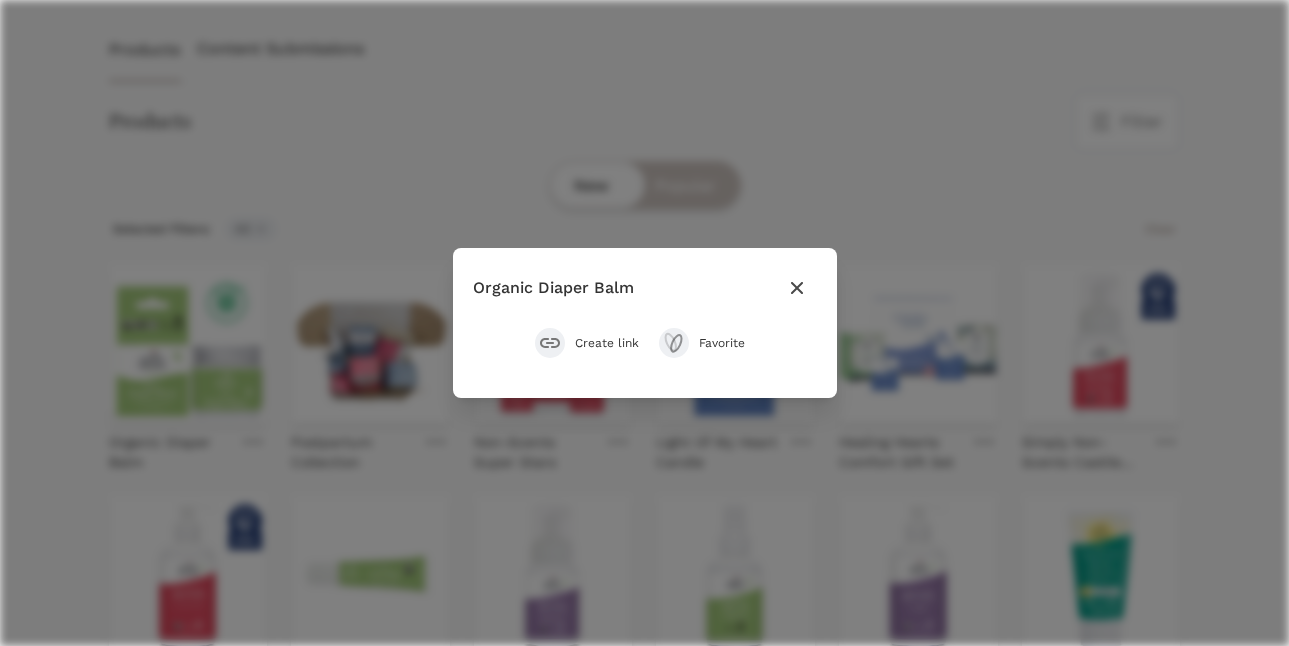 click on "Favorite" at bounding box center (727, 343) 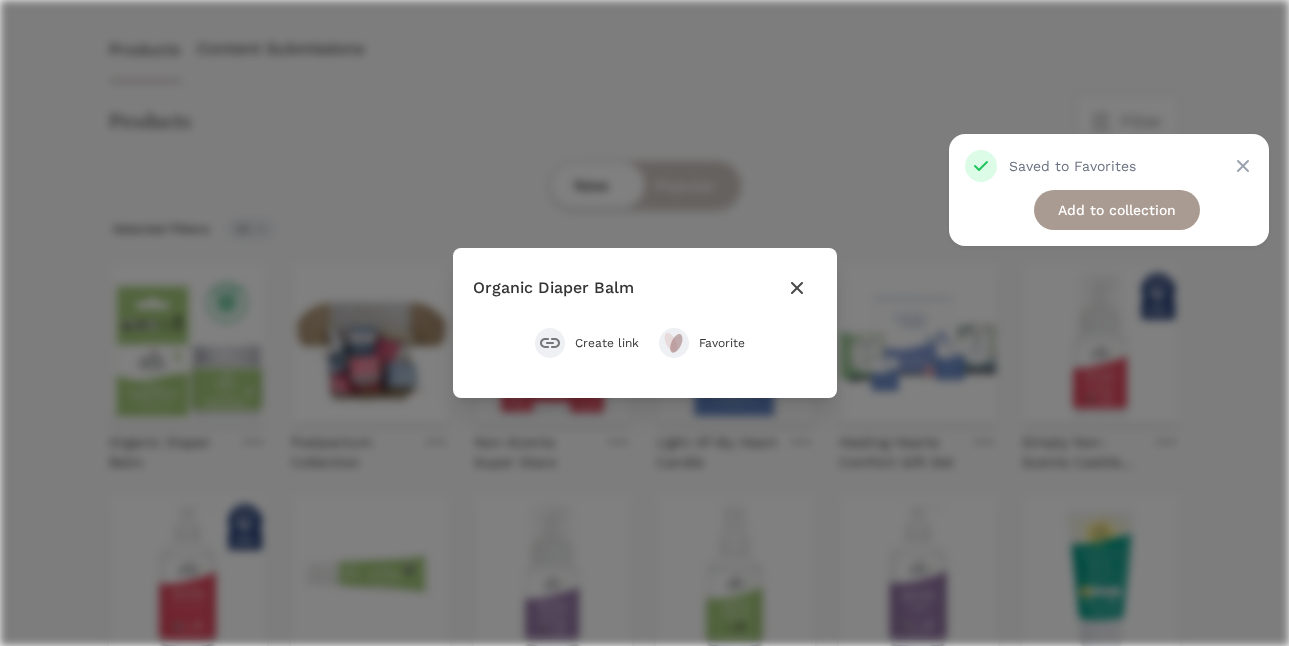 click 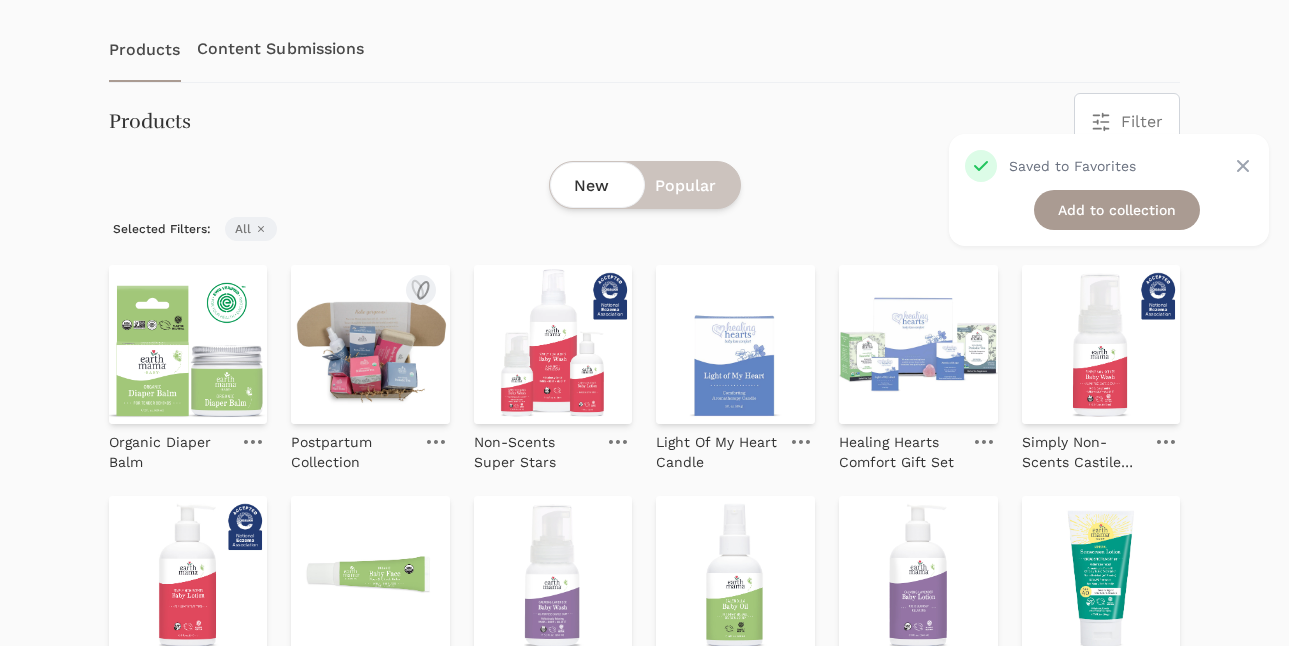 click 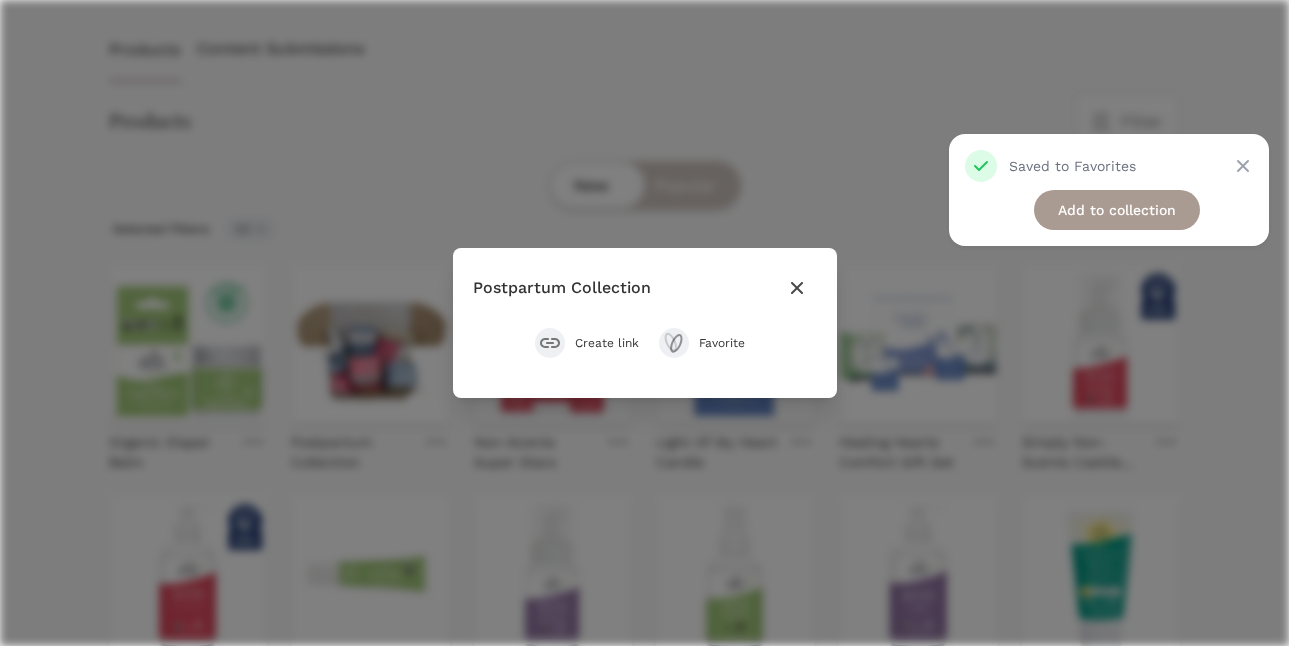 click on "Favorite" at bounding box center (707, 343) 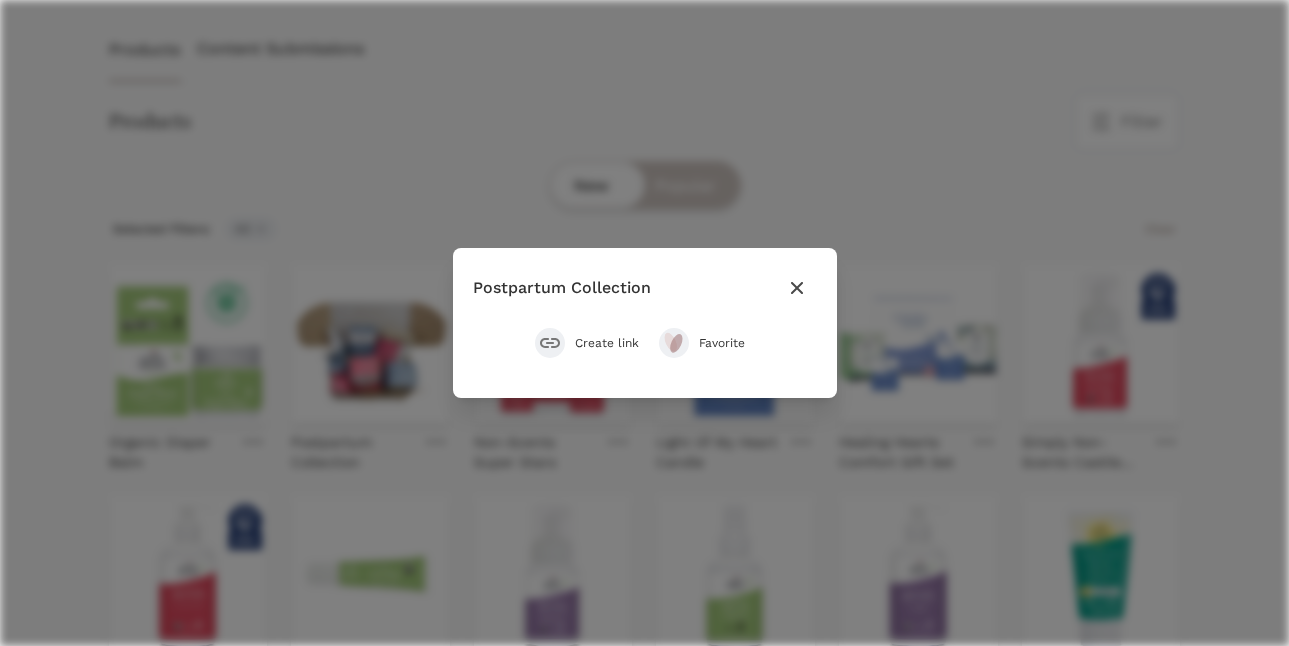 click on "Close modal
Postpartum Collection
Create link
Favorite" at bounding box center [644, 323] 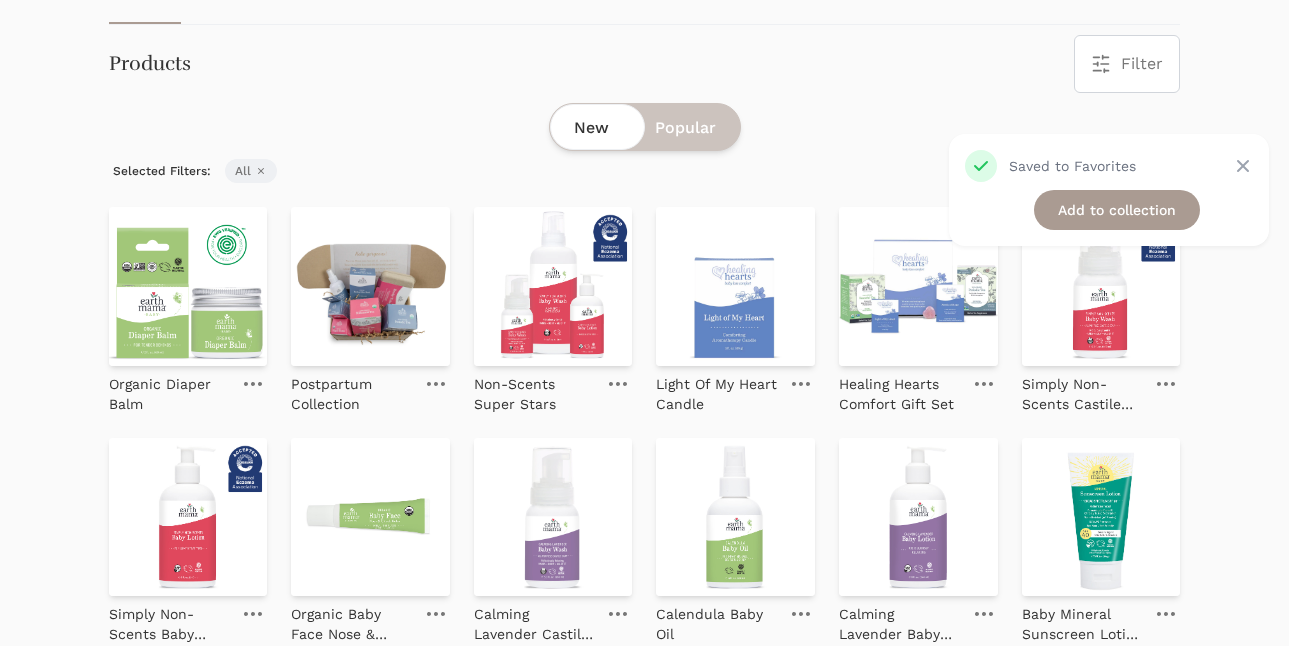scroll, scrollTop: 425, scrollLeft: 0, axis: vertical 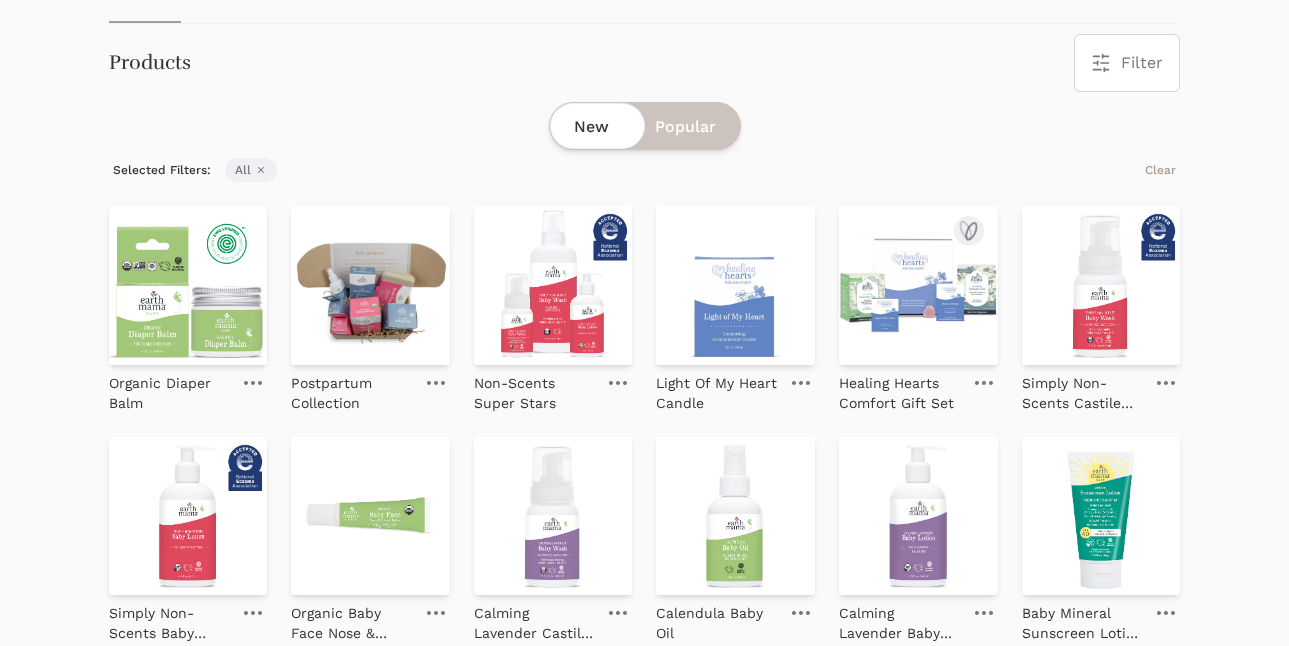 click at bounding box center (918, 285) 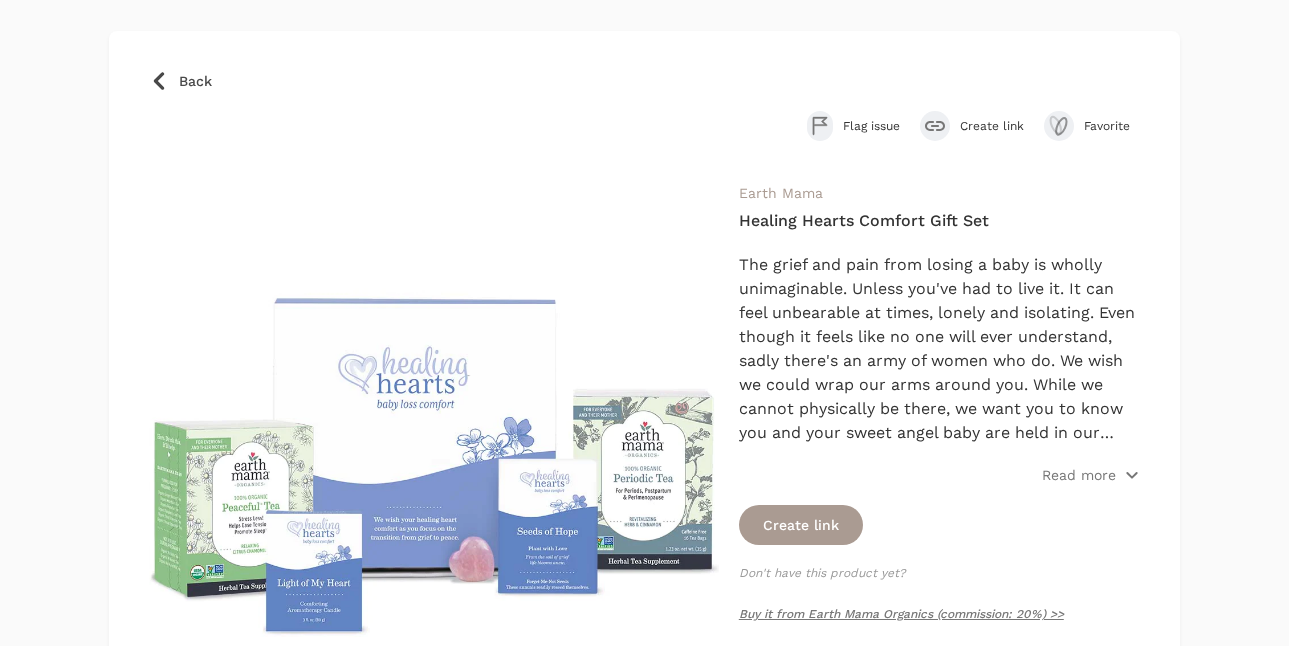 scroll, scrollTop: 122, scrollLeft: 0, axis: vertical 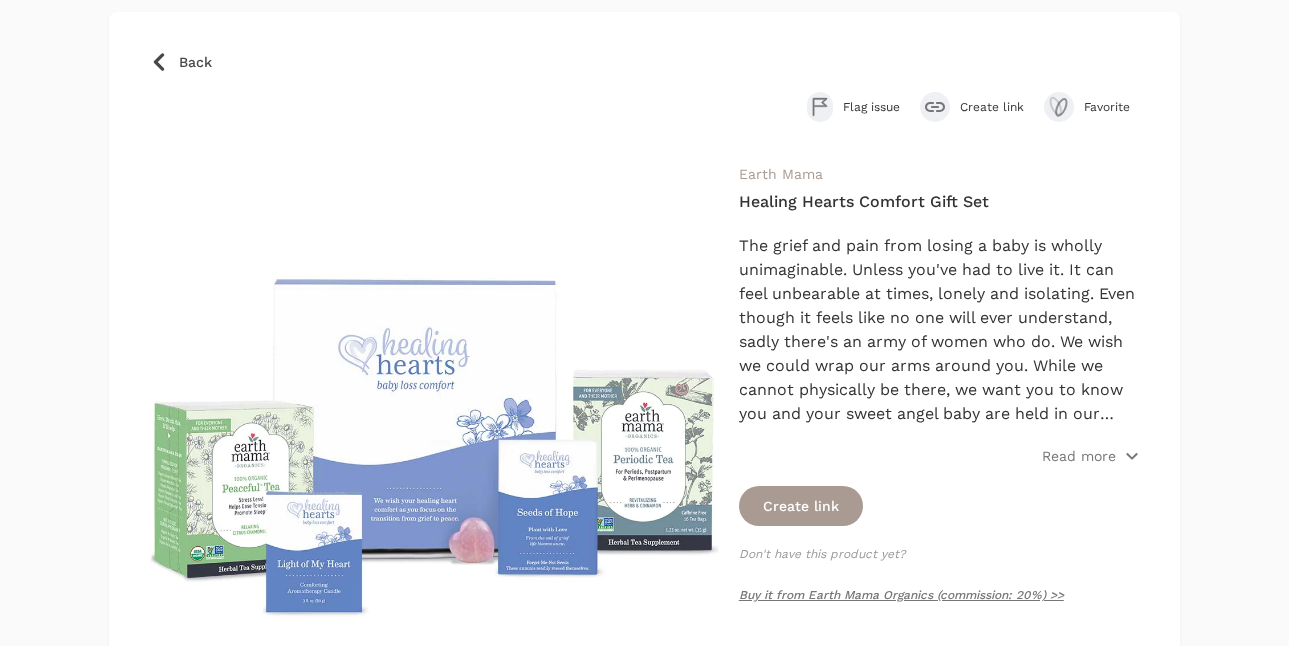 click at bounding box center (434, 447) 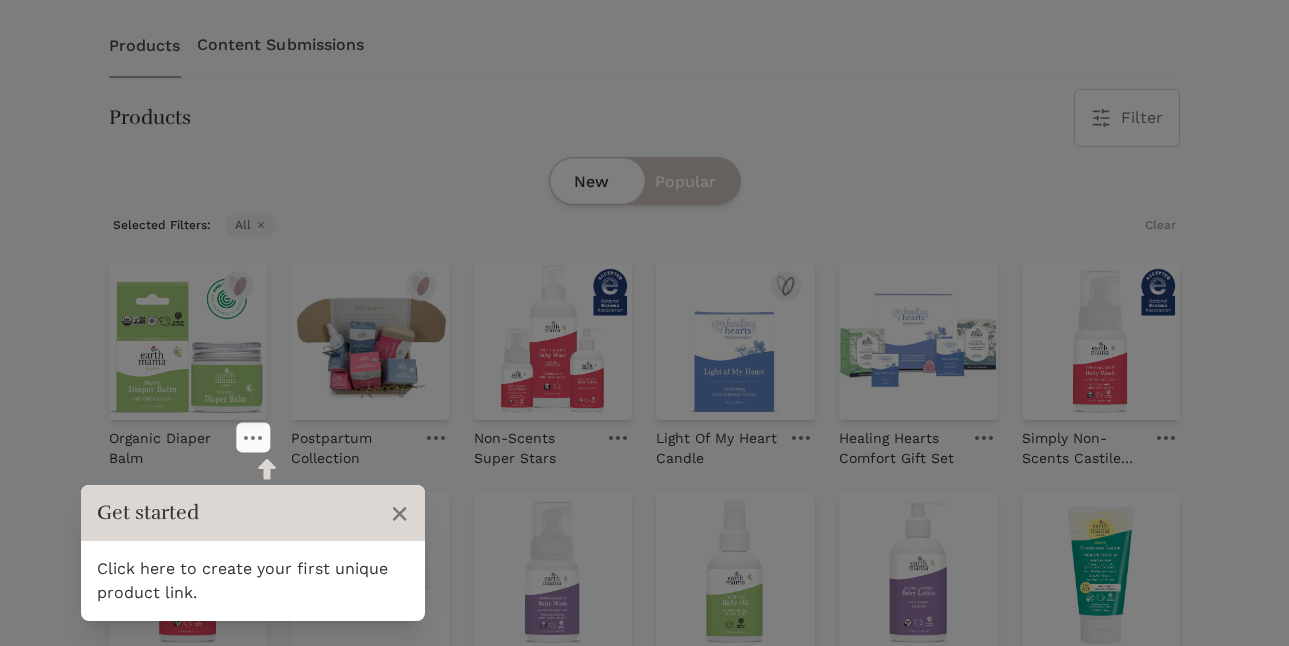 scroll, scrollTop: 0, scrollLeft: 0, axis: both 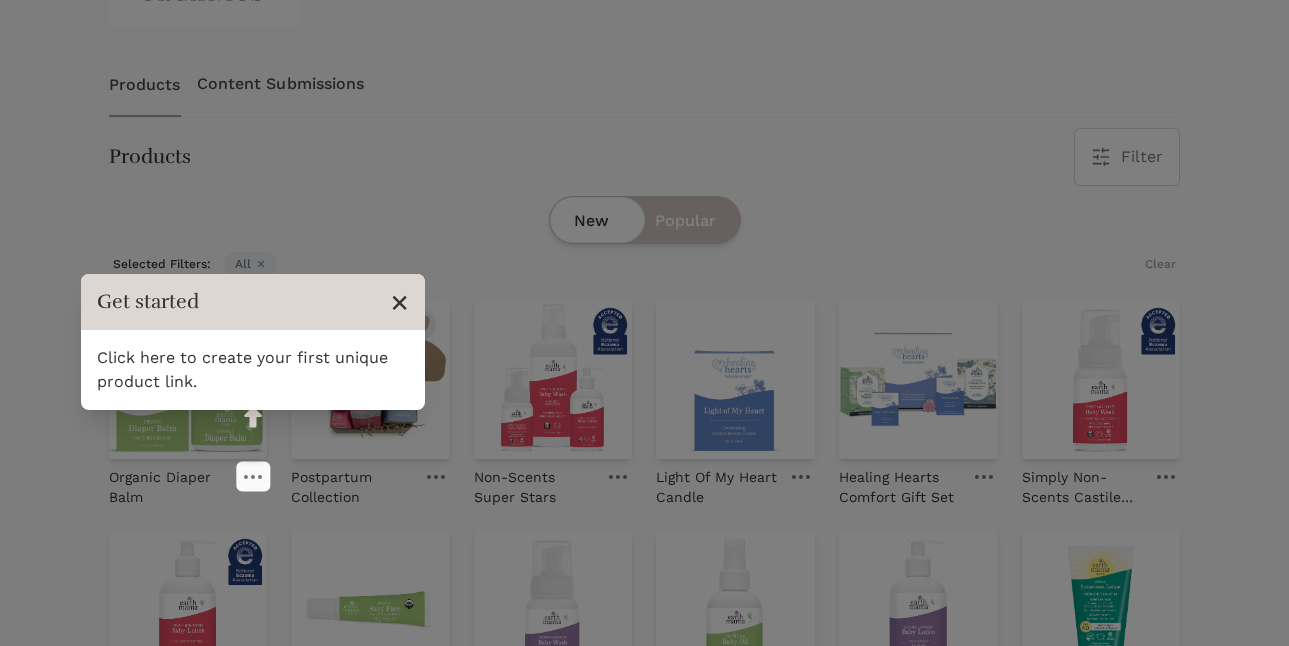 click on "×" at bounding box center [399, 302] 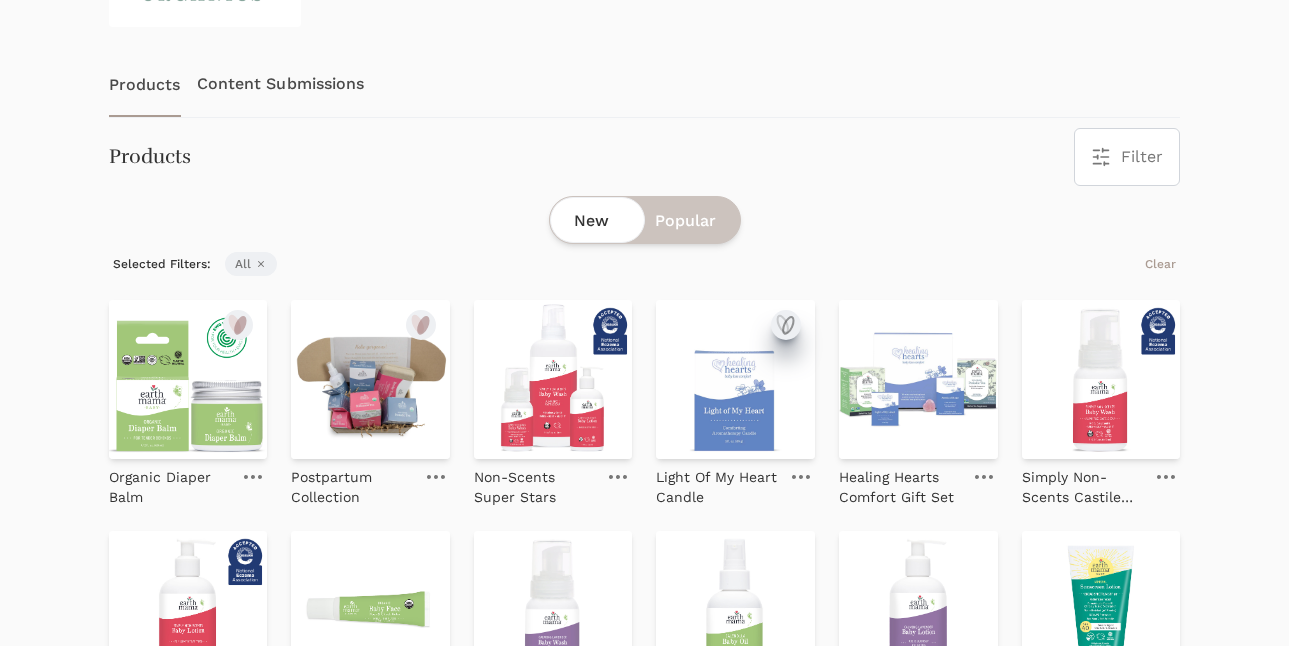 click 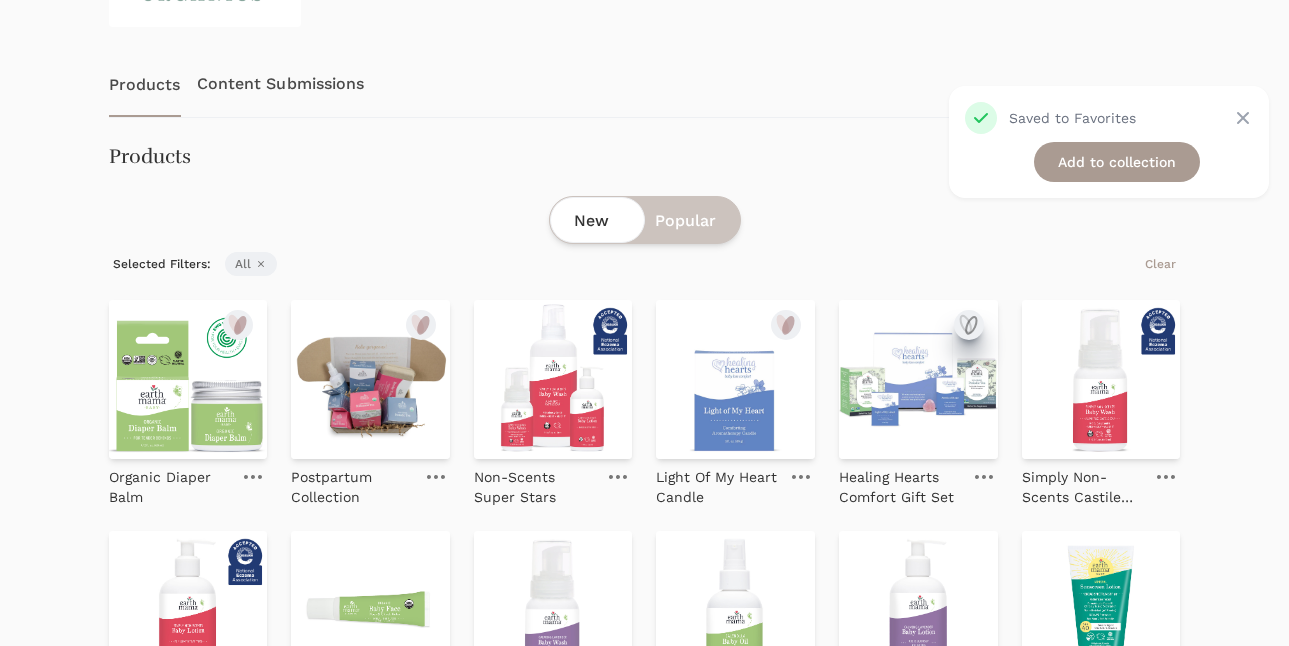 click 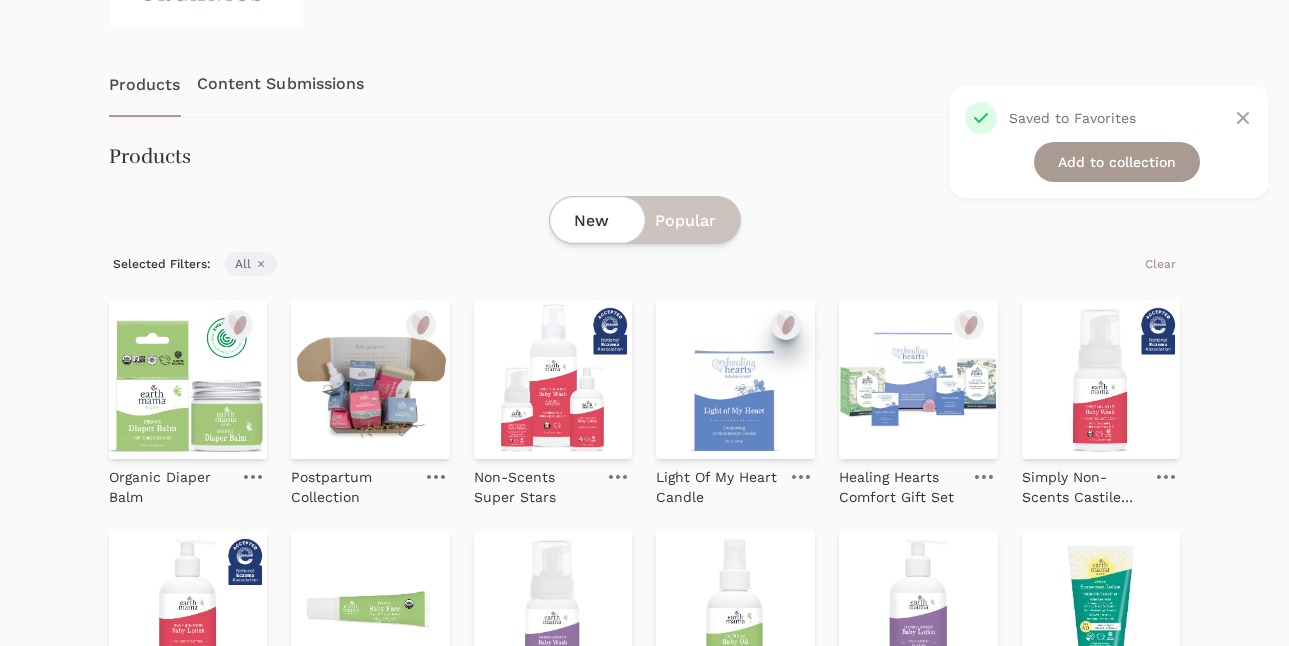 click 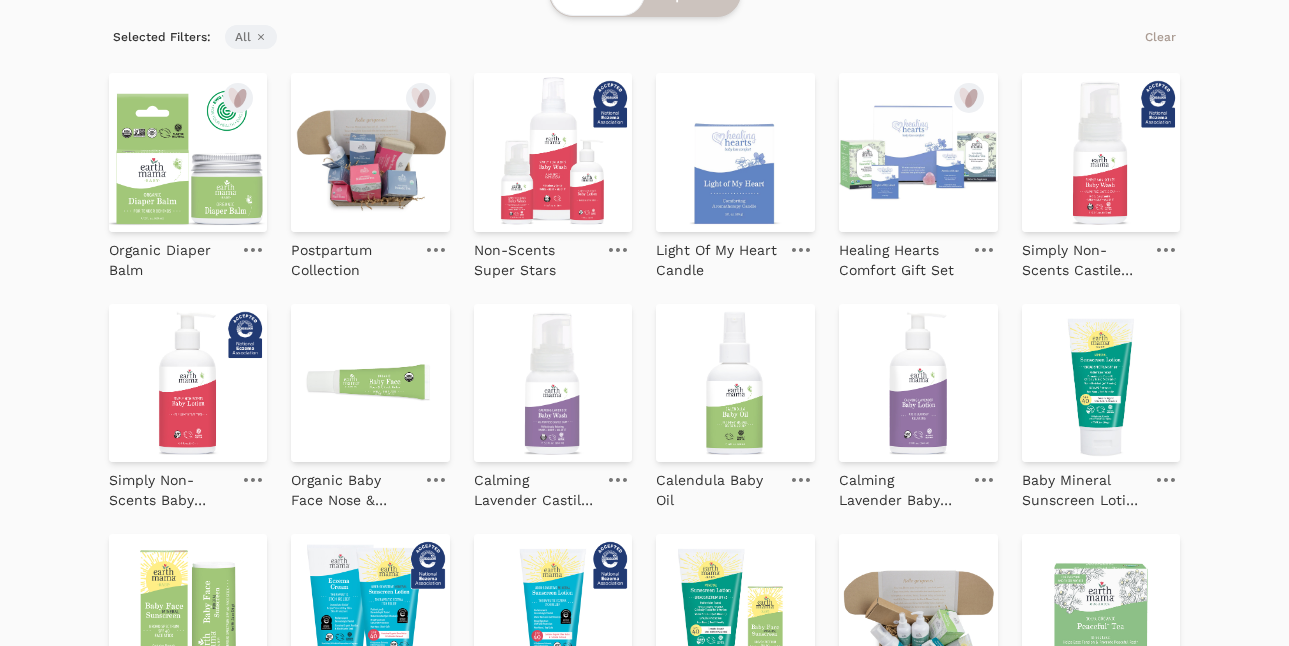 scroll, scrollTop: 0, scrollLeft: 0, axis: both 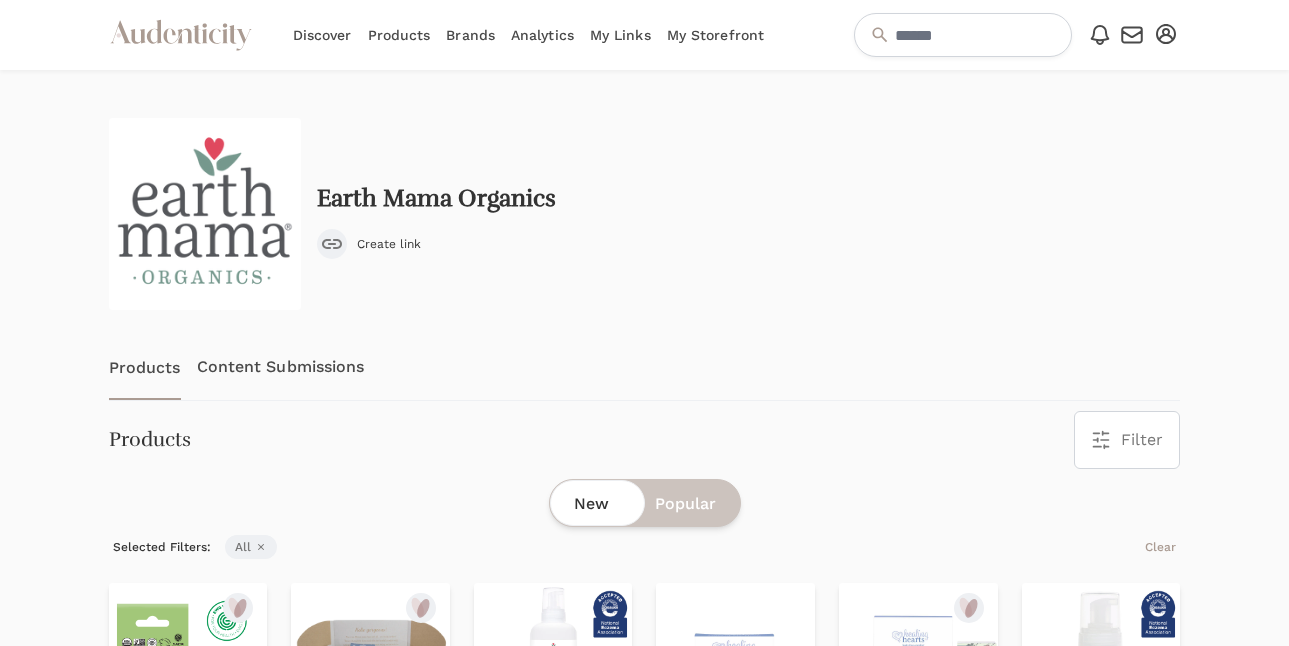 click on "Brands" at bounding box center [470, 35] 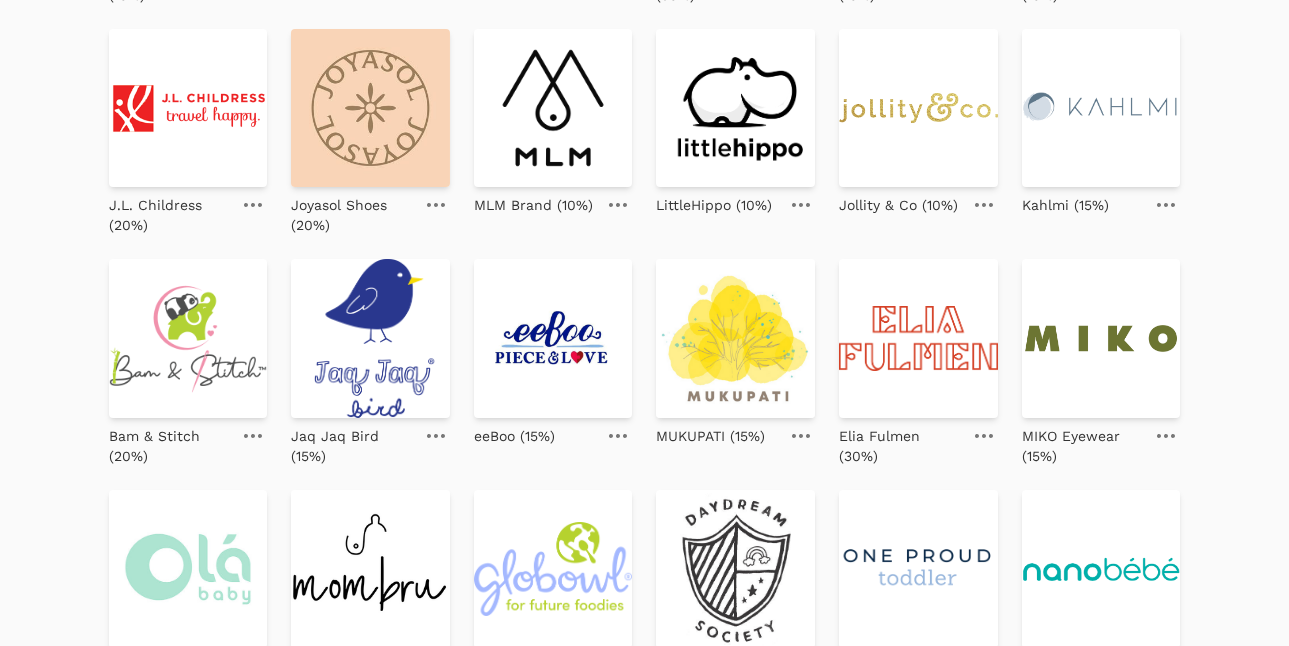 scroll, scrollTop: 414, scrollLeft: 0, axis: vertical 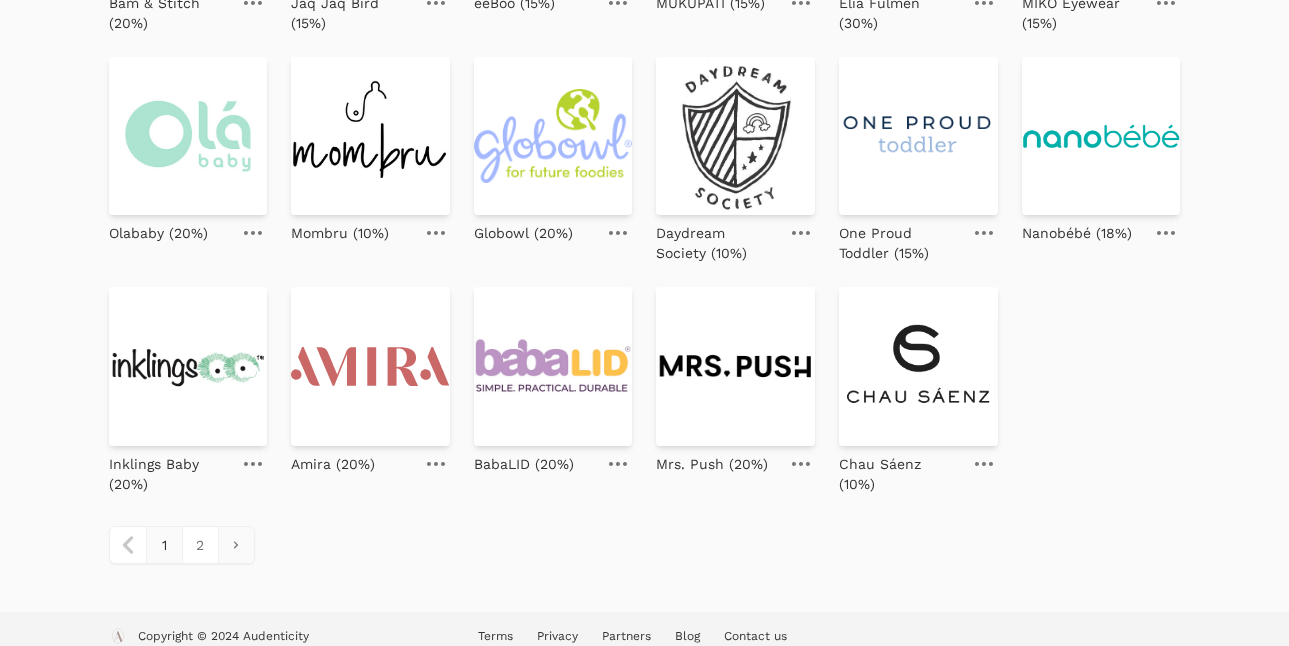click at bounding box center (236, 545) 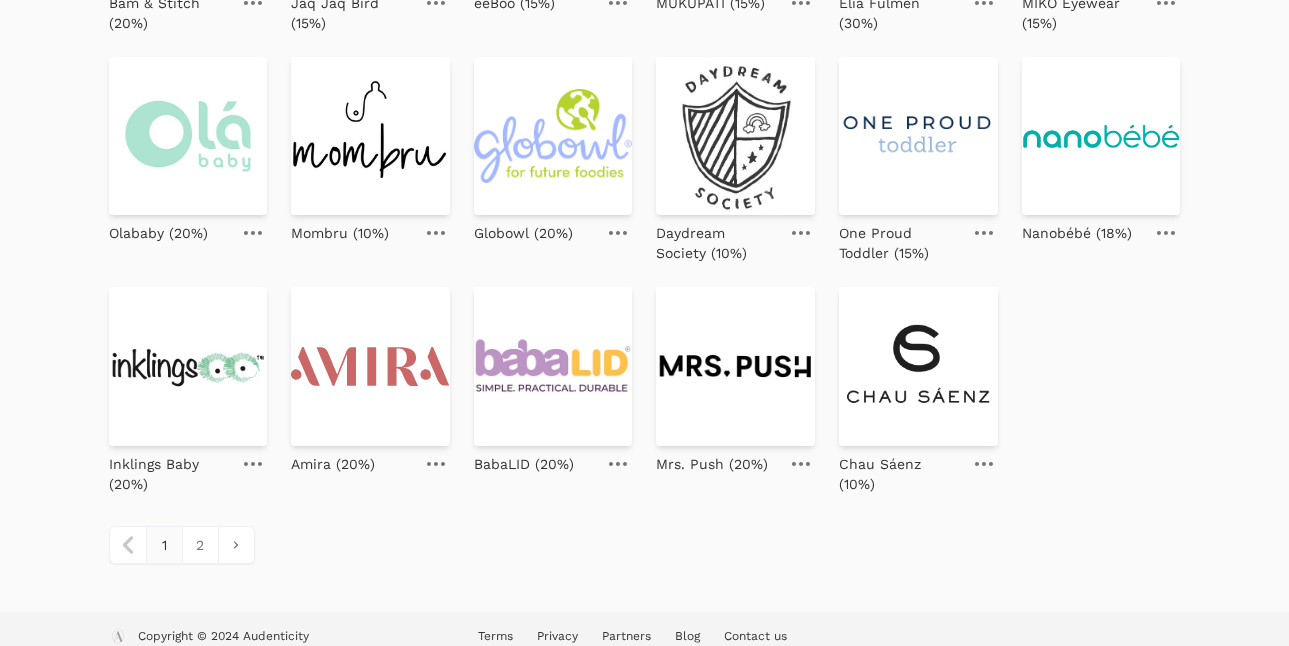 scroll, scrollTop: 0, scrollLeft: 0, axis: both 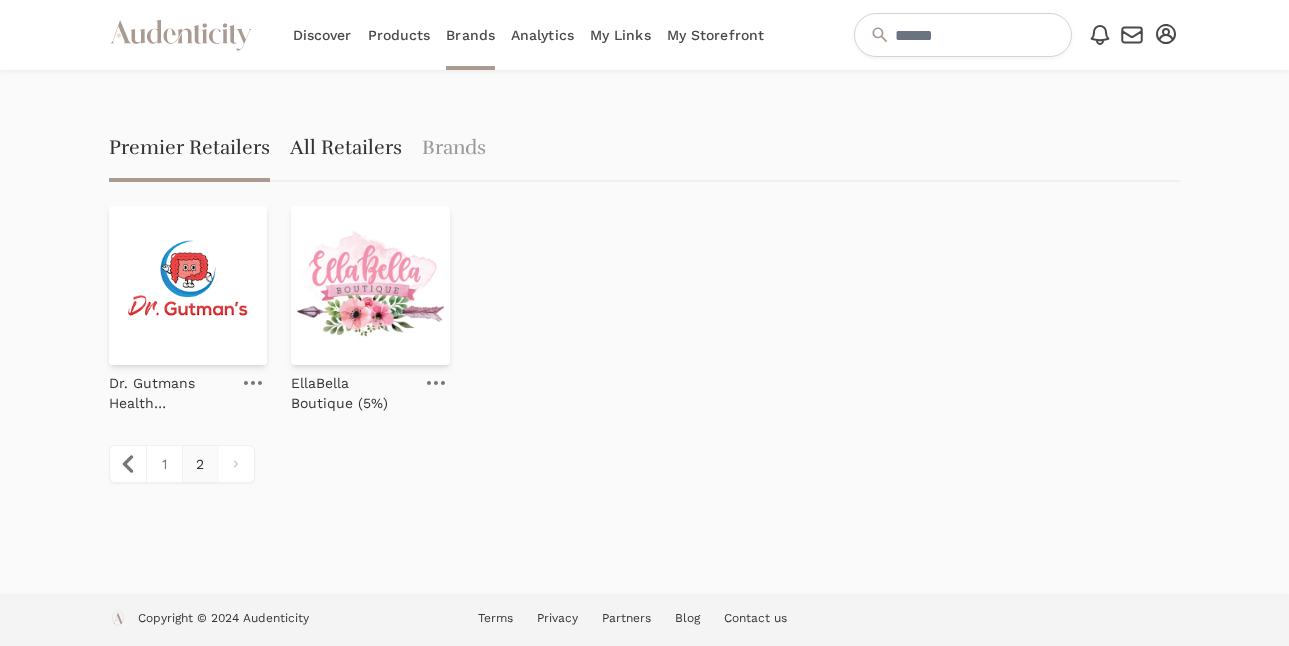 click on "All Retailers" at bounding box center (346, 150) 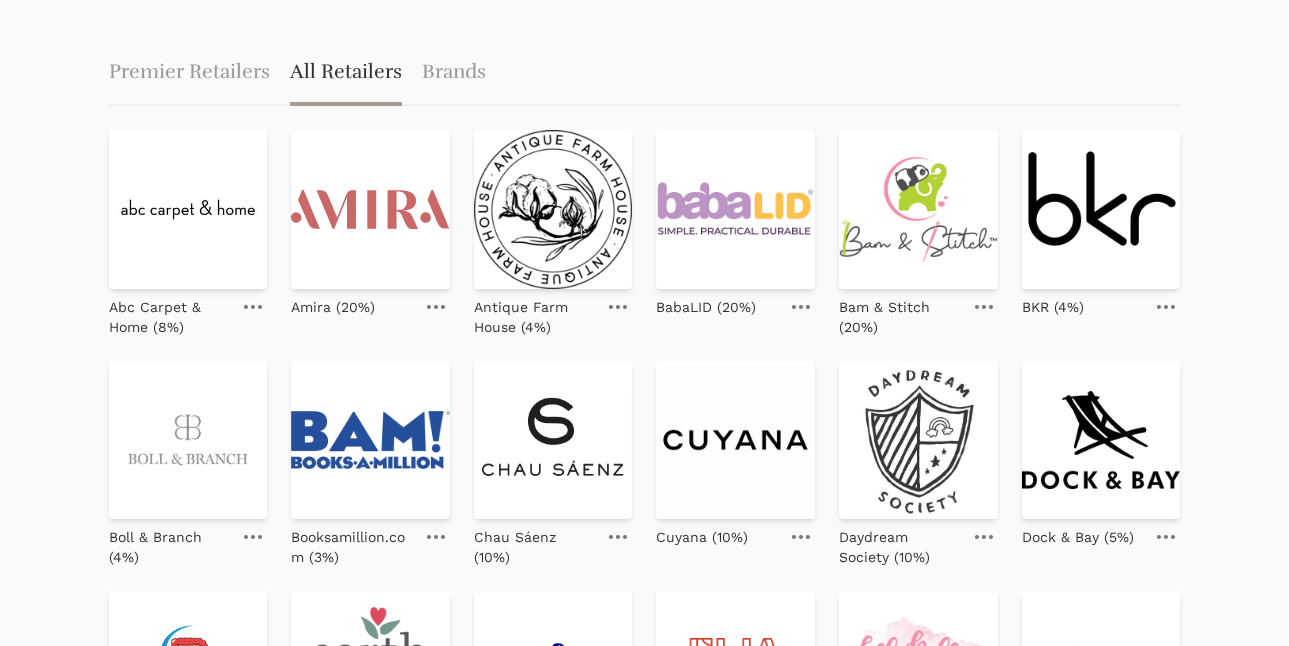 scroll, scrollTop: 78, scrollLeft: 0, axis: vertical 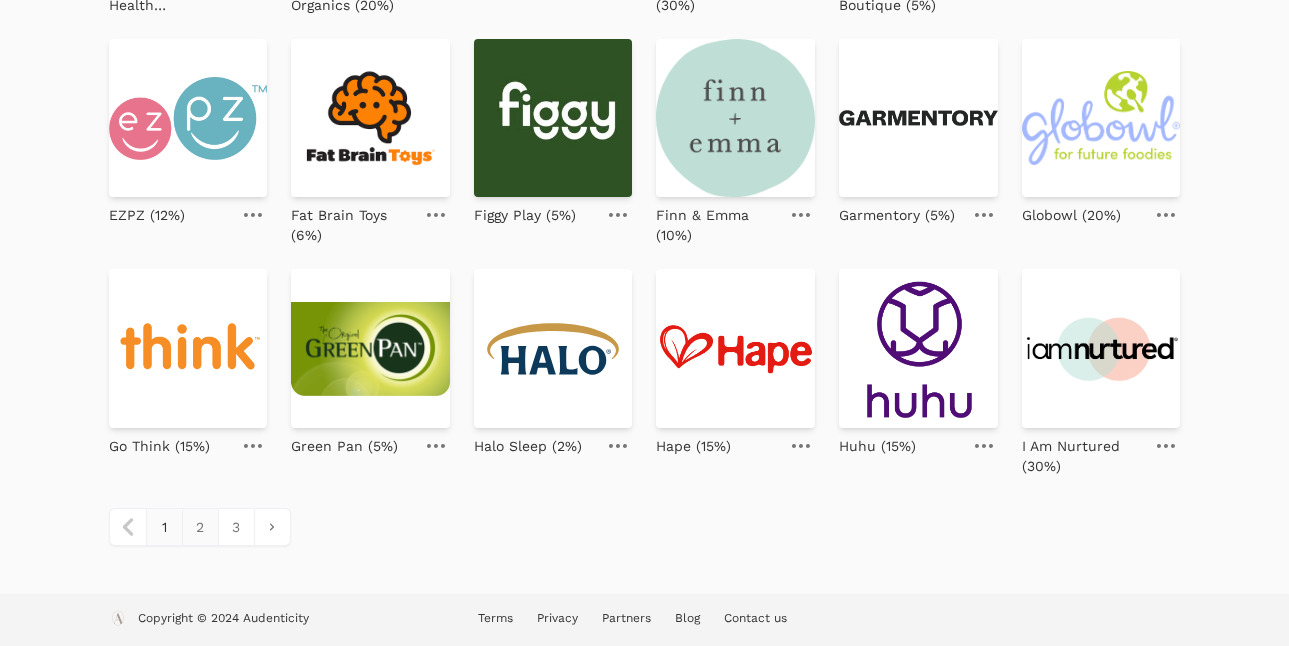click on "2" at bounding box center (200, 527) 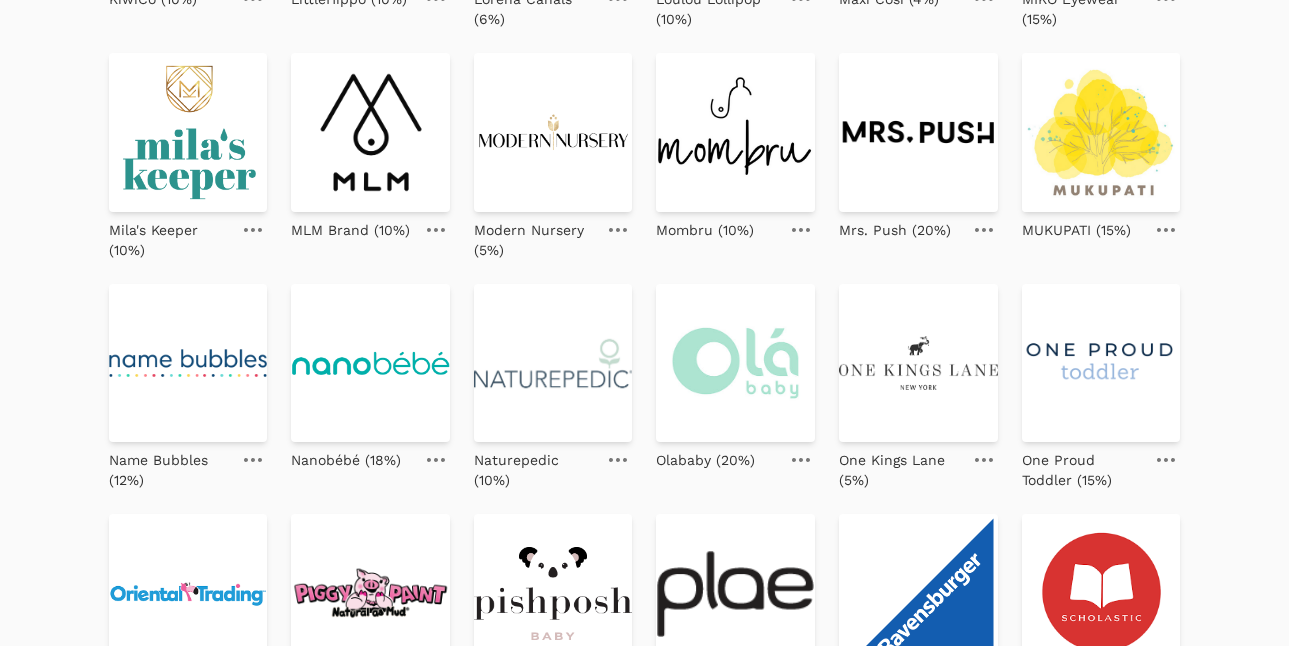 scroll, scrollTop: 859, scrollLeft: 0, axis: vertical 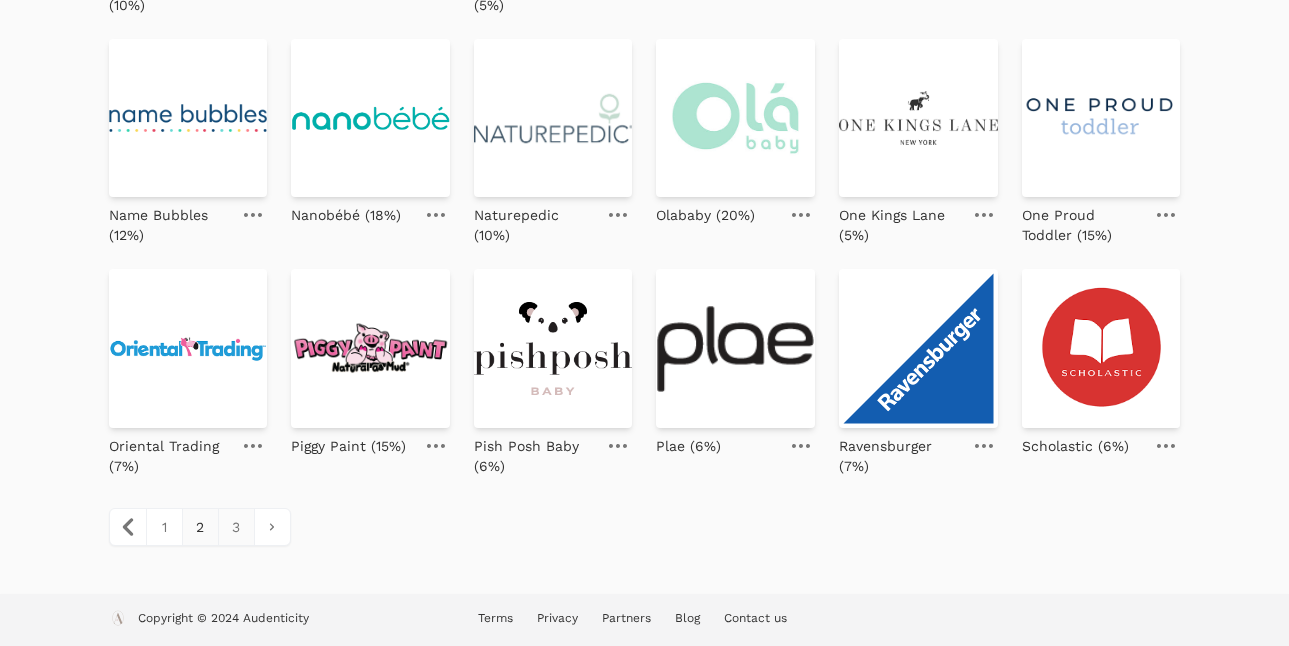 click on "3" at bounding box center [236, 527] 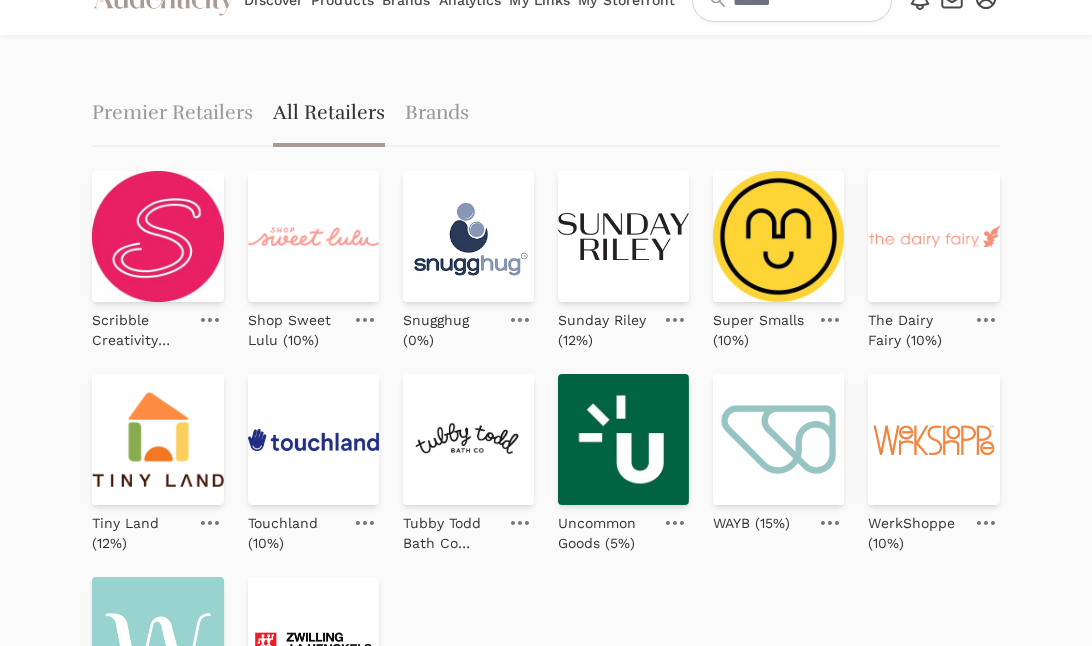 scroll, scrollTop: 0, scrollLeft: 0, axis: both 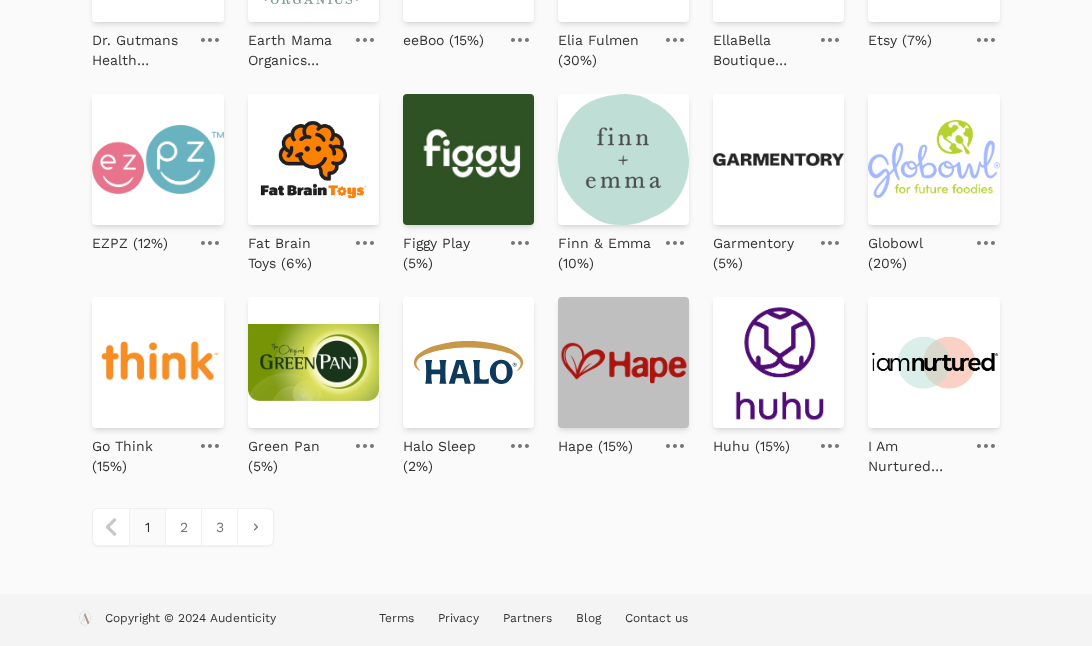 click at bounding box center (623, 362) 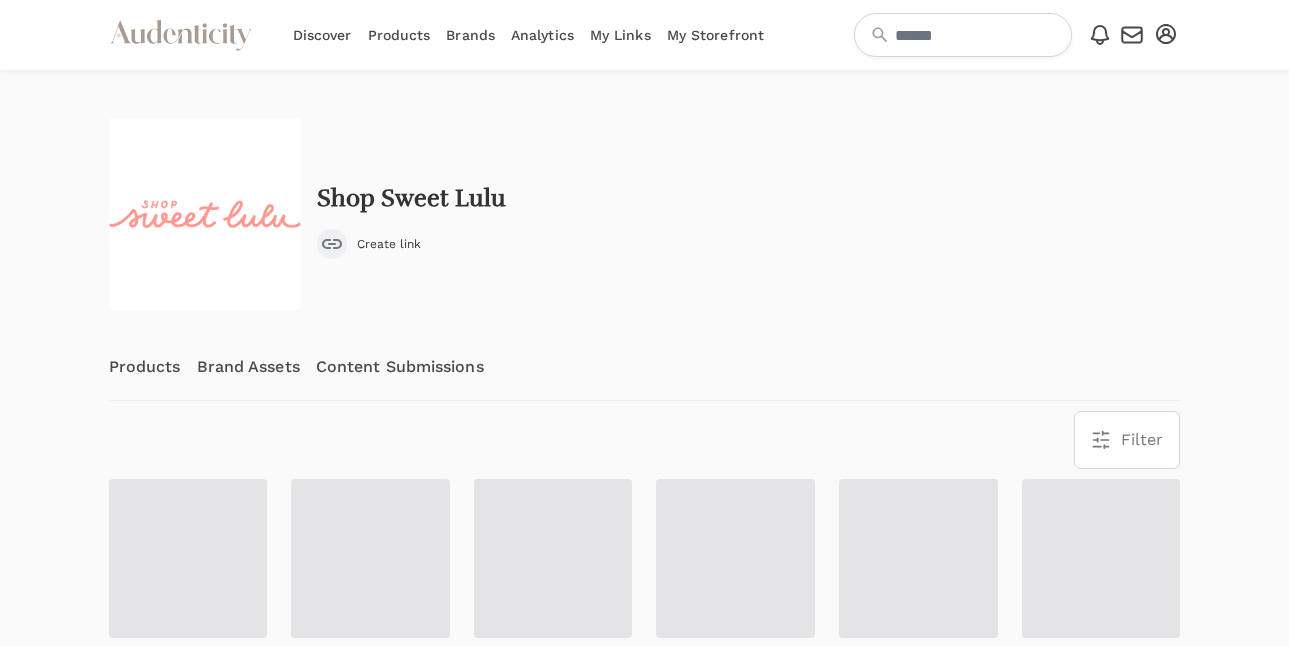 scroll, scrollTop: 0, scrollLeft: 0, axis: both 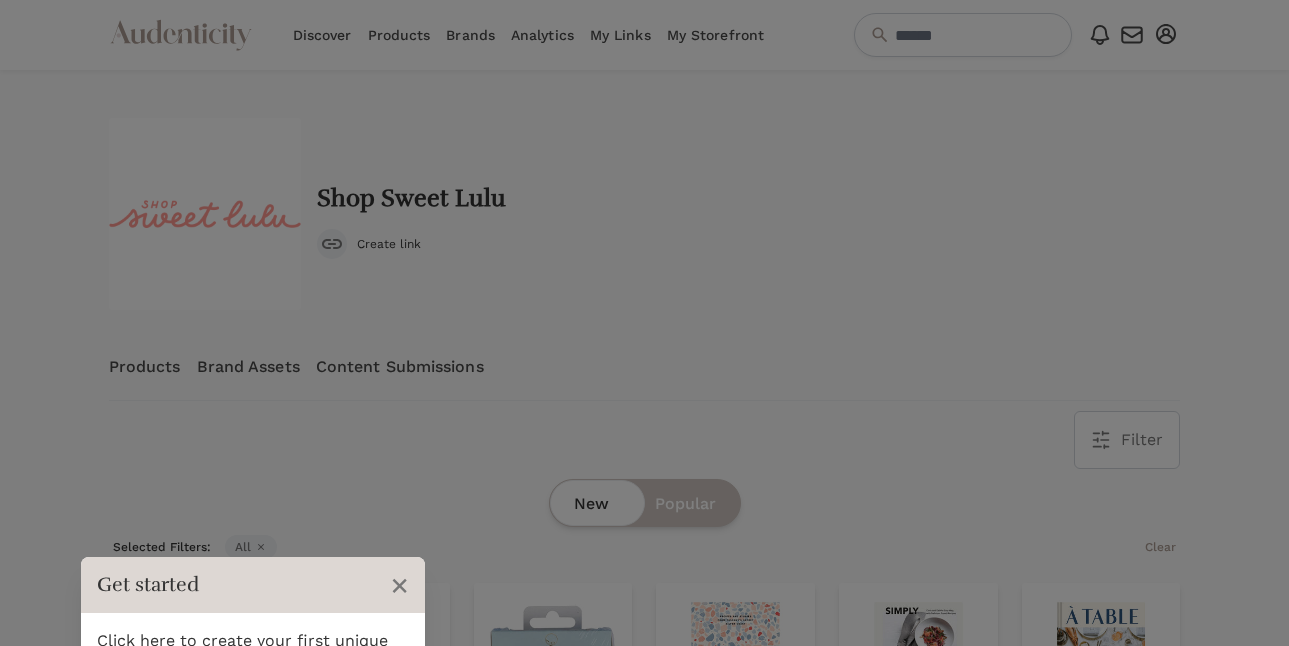 click on "Filter
Filter & Sort
Close drawer
Brands
Select
A Clementina
Abrams Books
Accent Decor
Alimrose
Alphabet Legends
Ambosstoys
Anorak
Babiators" at bounding box center (645, 440) 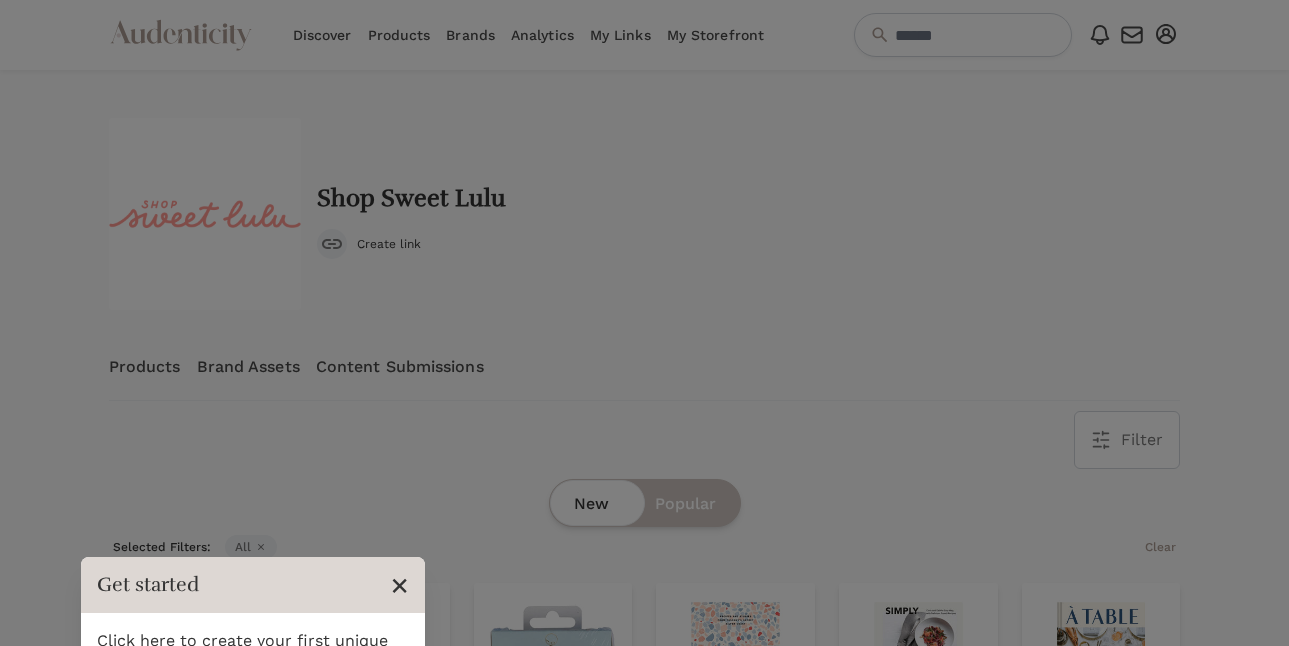 click on "×" at bounding box center (399, 585) 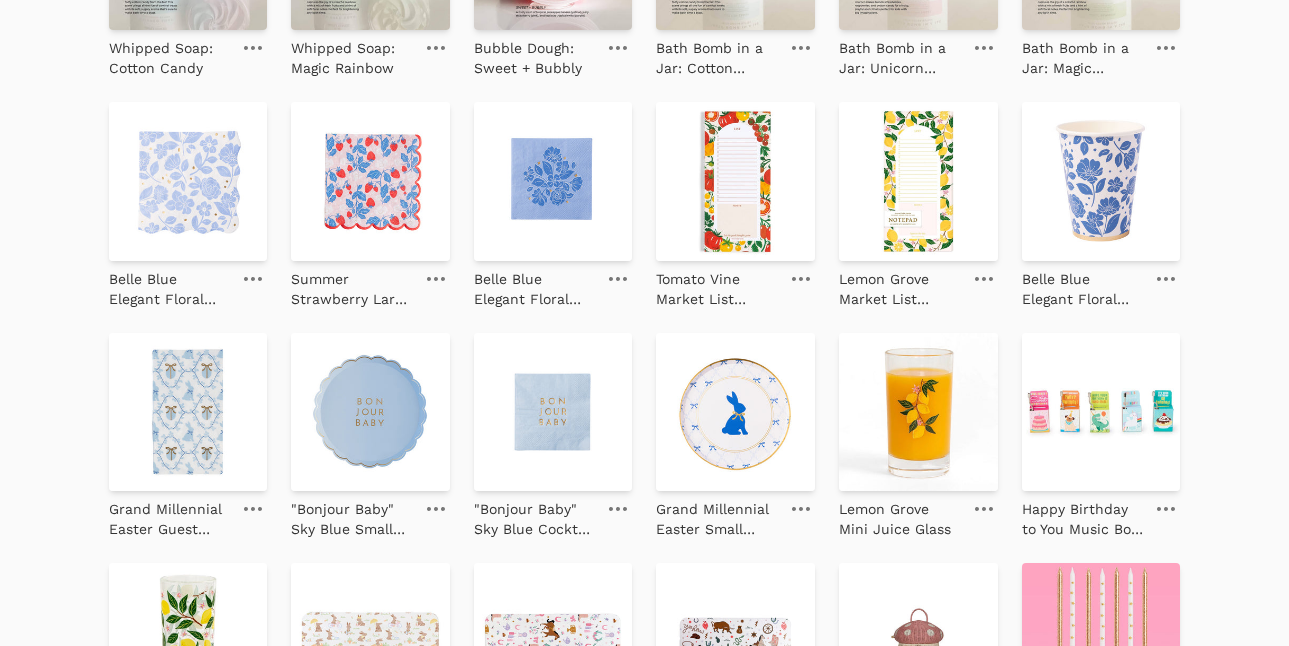 scroll, scrollTop: 2389, scrollLeft: 0, axis: vertical 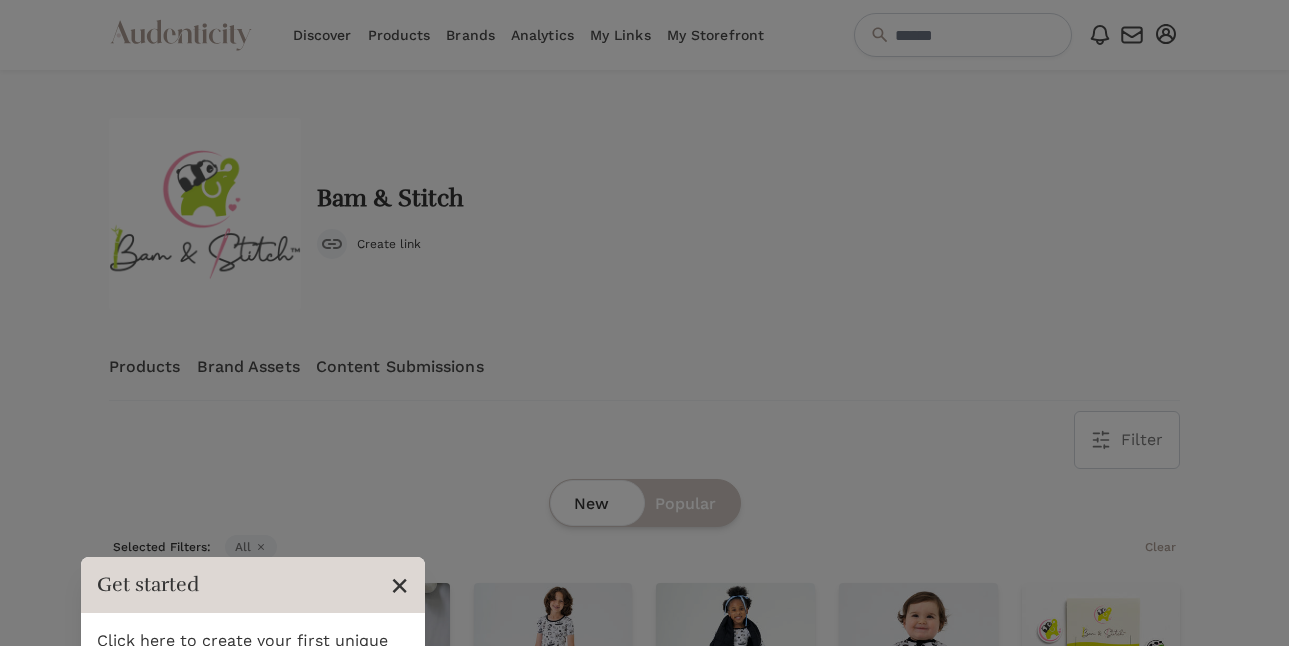 click on "×" at bounding box center [399, 585] 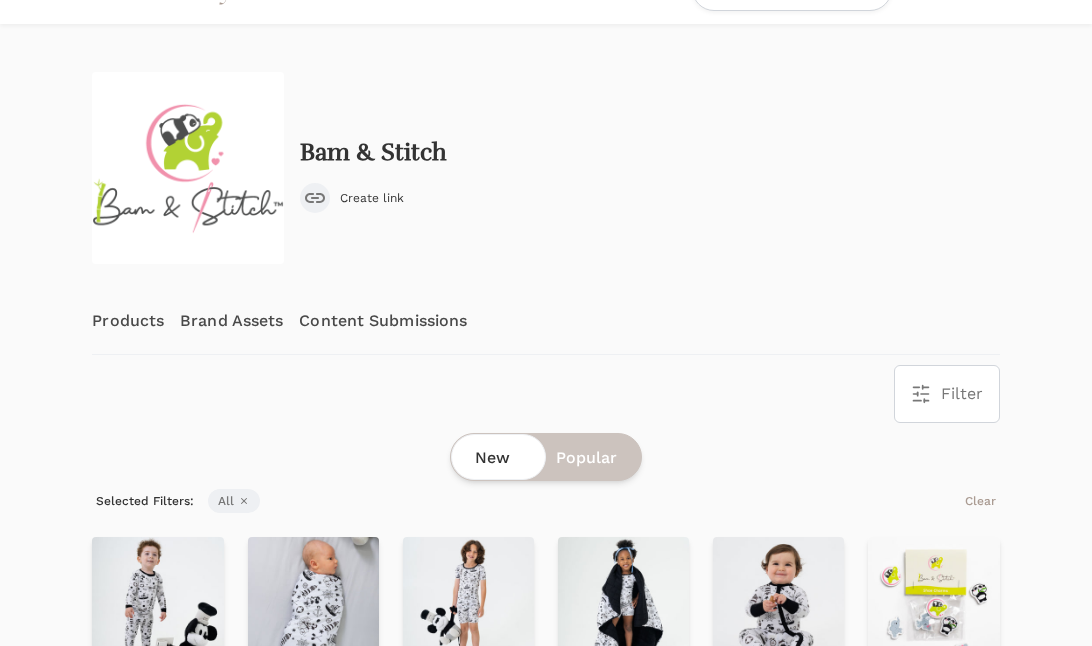 scroll, scrollTop: 0, scrollLeft: 0, axis: both 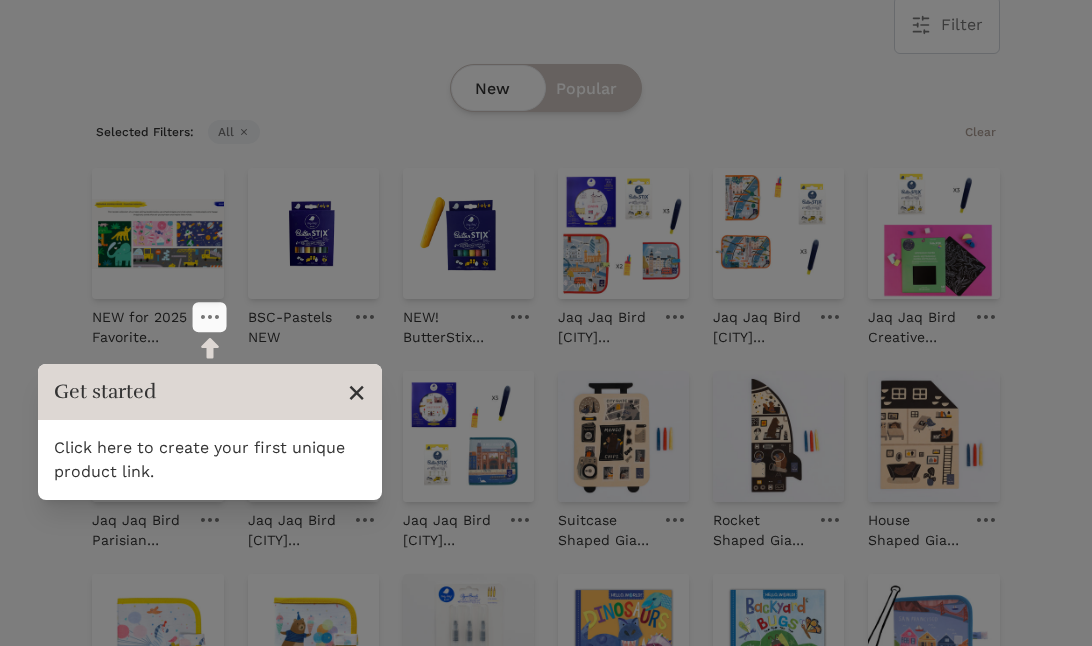 click on "×" at bounding box center (356, 392) 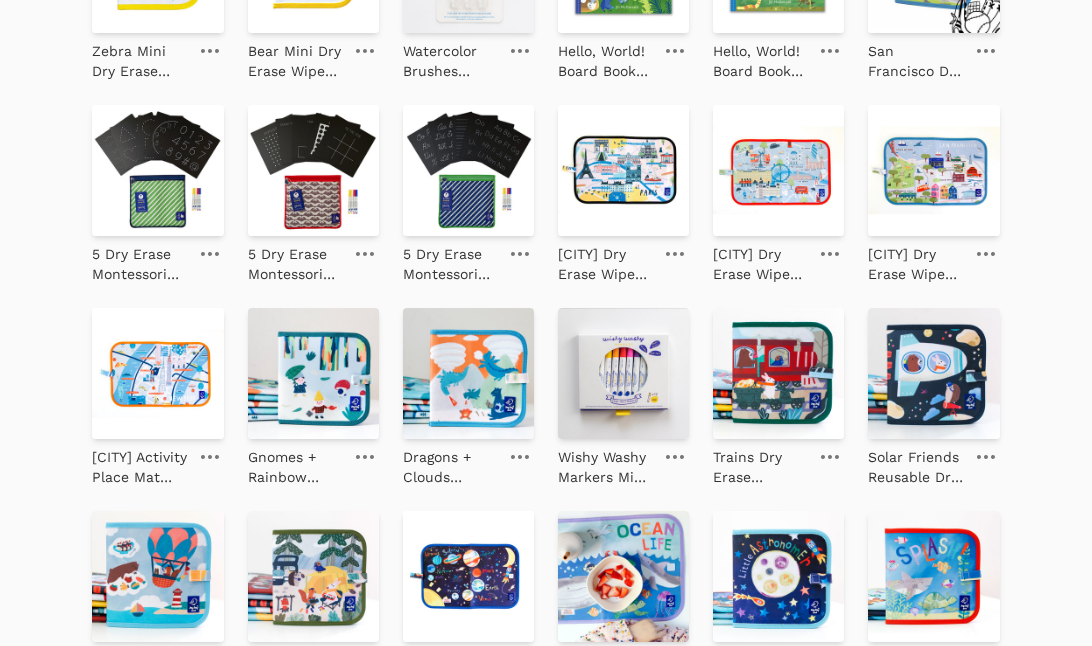 scroll, scrollTop: 0, scrollLeft: 0, axis: both 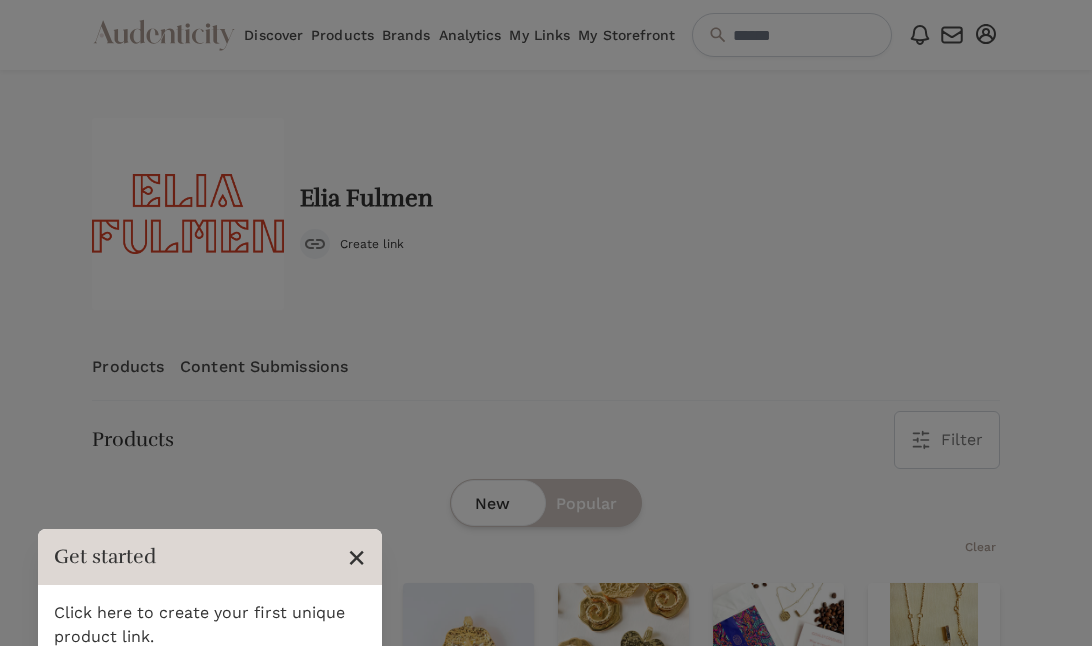 click on "×" at bounding box center [356, 557] 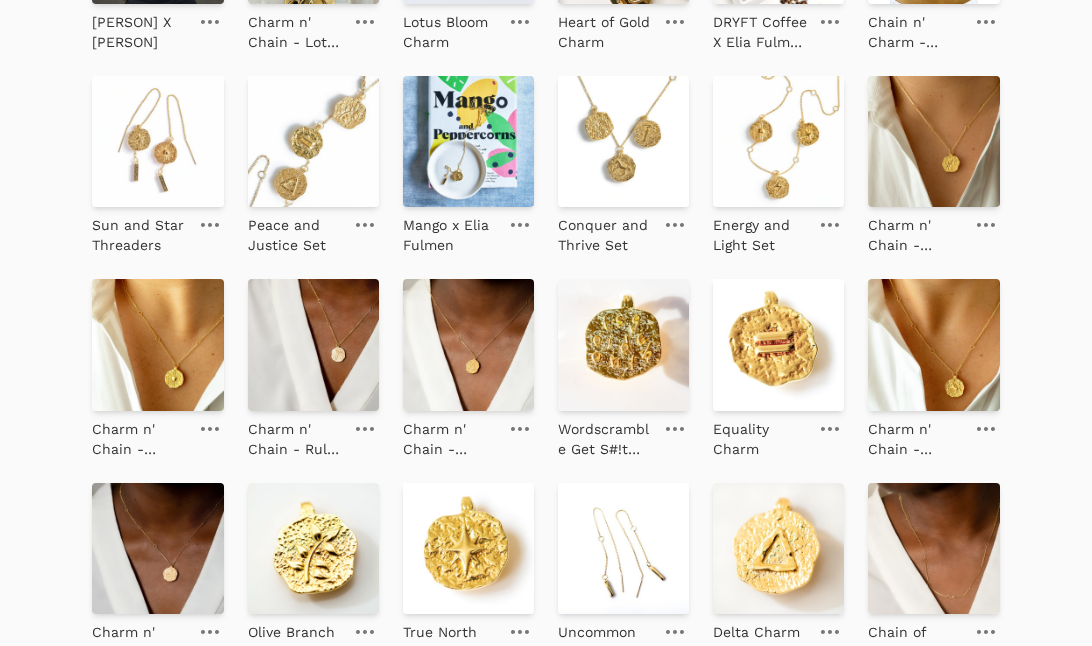 scroll, scrollTop: 903, scrollLeft: 0, axis: vertical 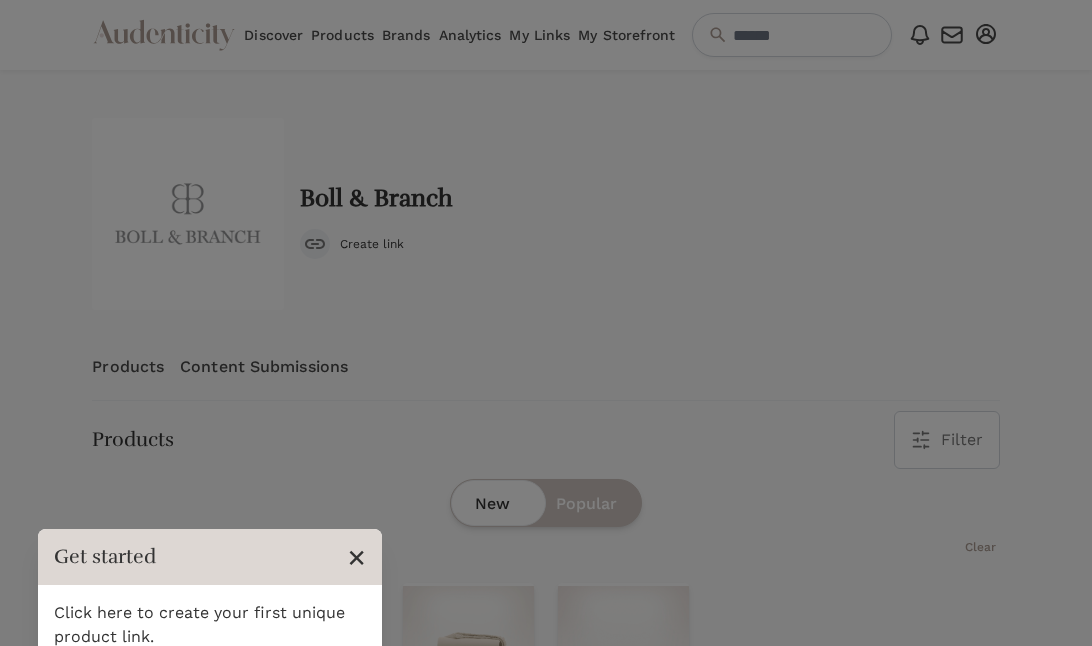 click on "×" at bounding box center (356, 557) 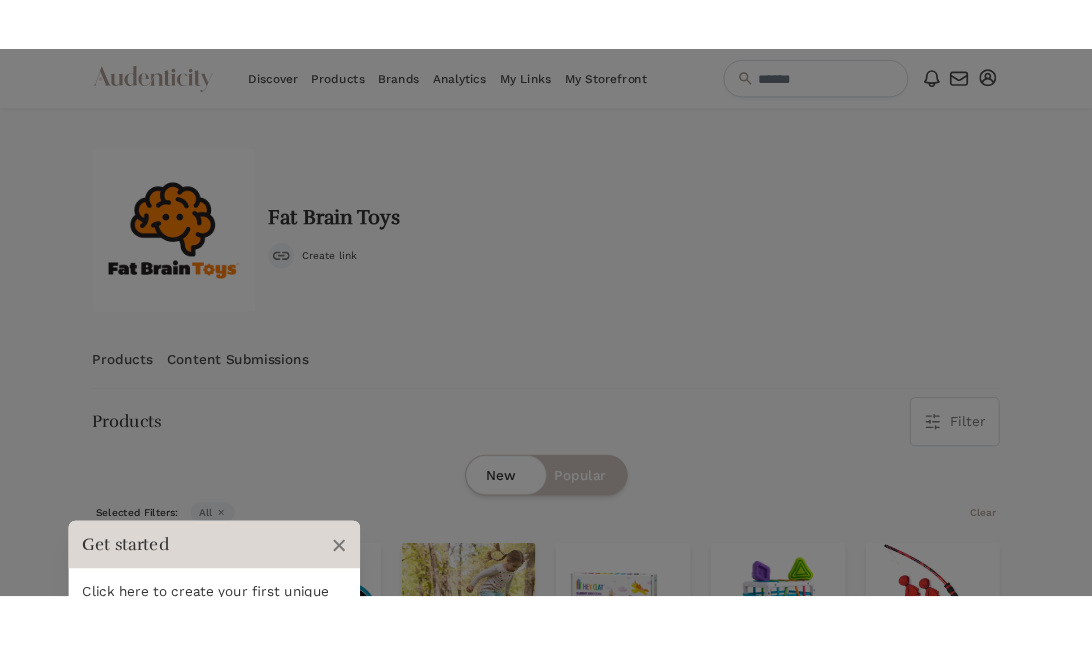 scroll, scrollTop: 0, scrollLeft: 0, axis: both 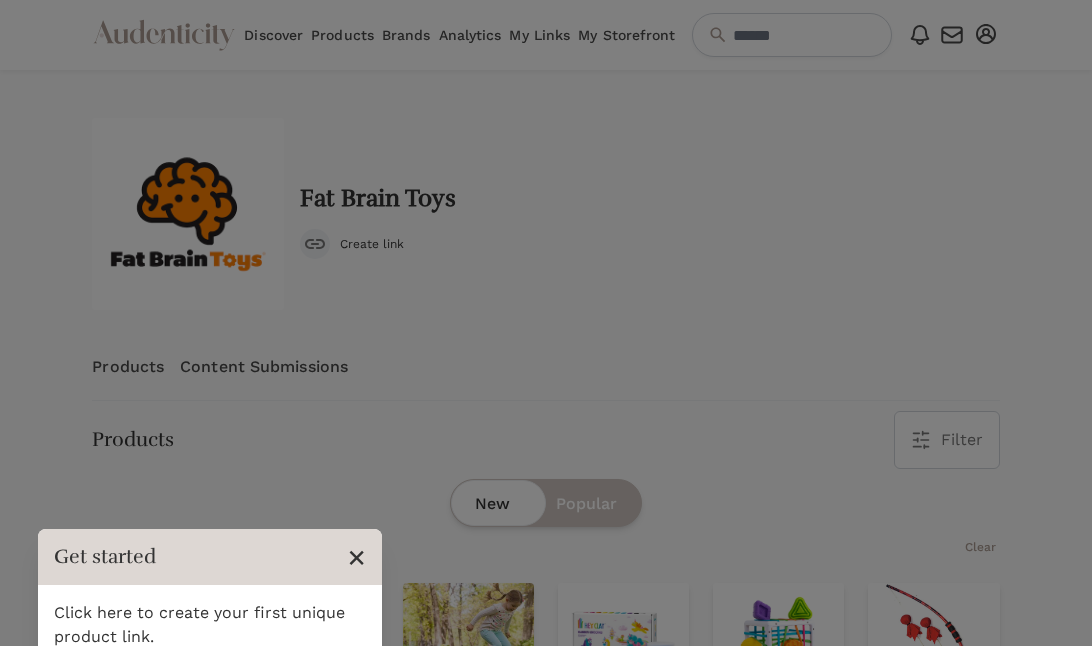 click on "×" at bounding box center [356, 557] 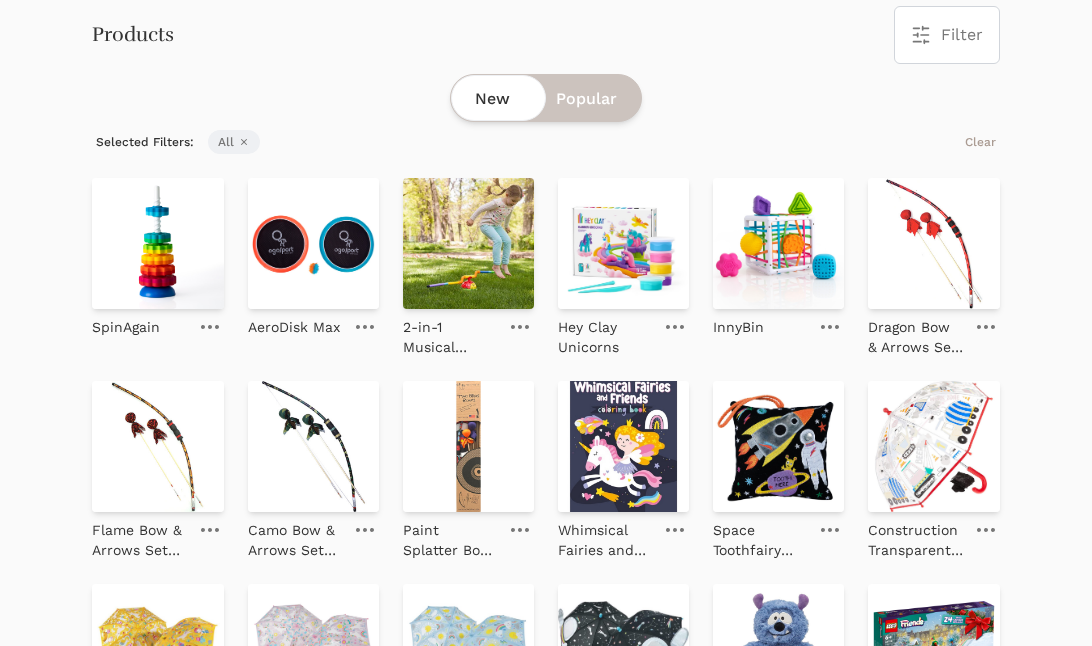 scroll, scrollTop: 418, scrollLeft: 0, axis: vertical 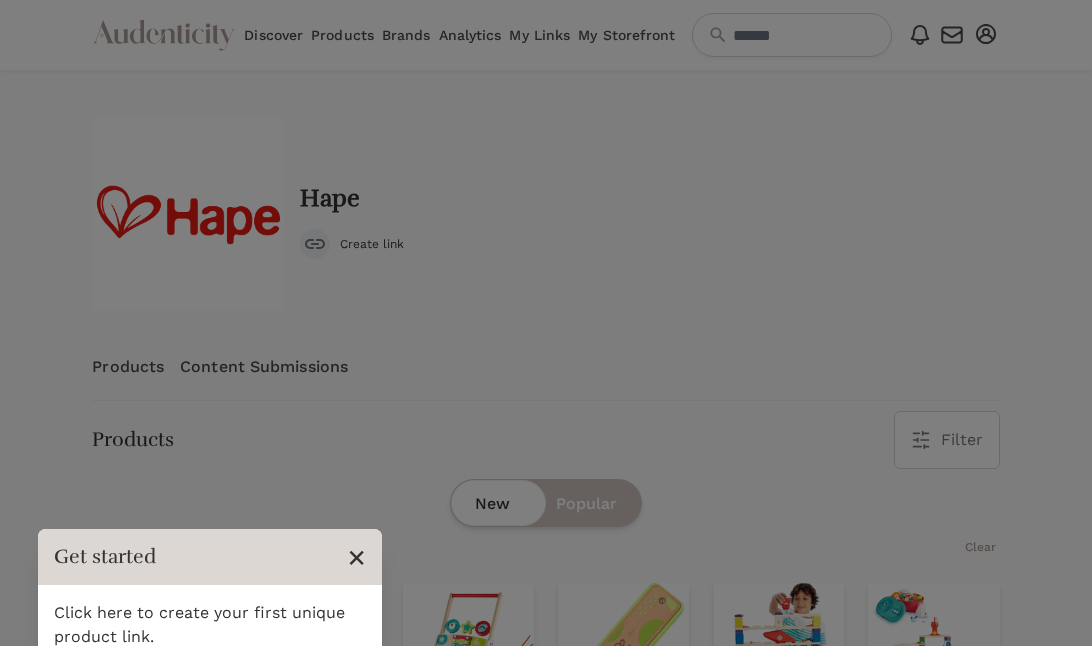 click on "×" at bounding box center [356, 557] 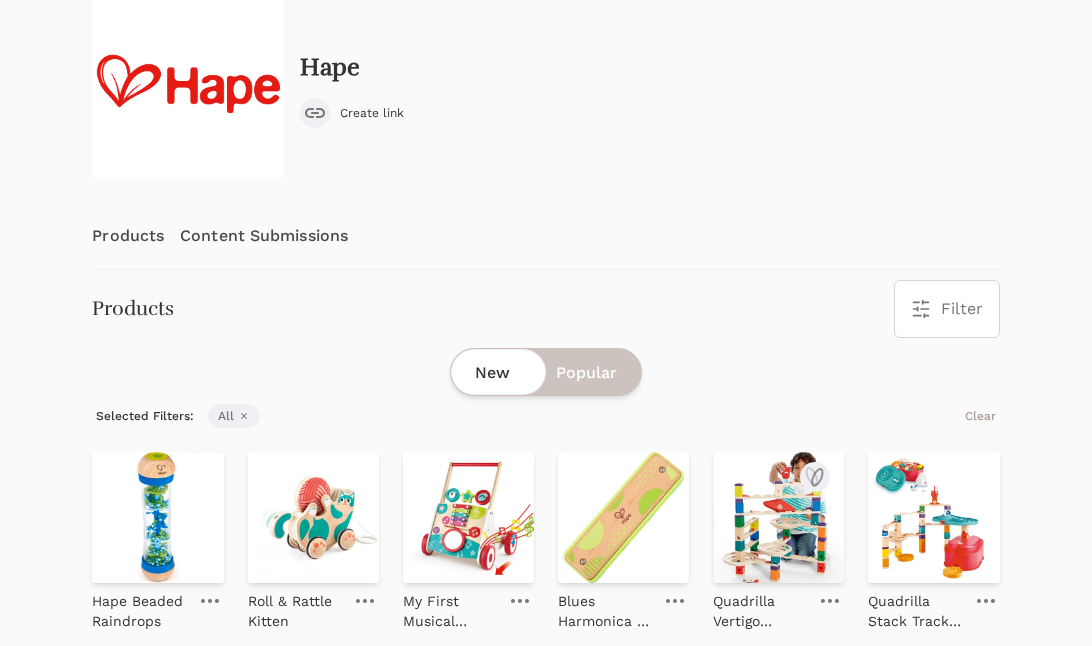 scroll, scrollTop: 0, scrollLeft: 0, axis: both 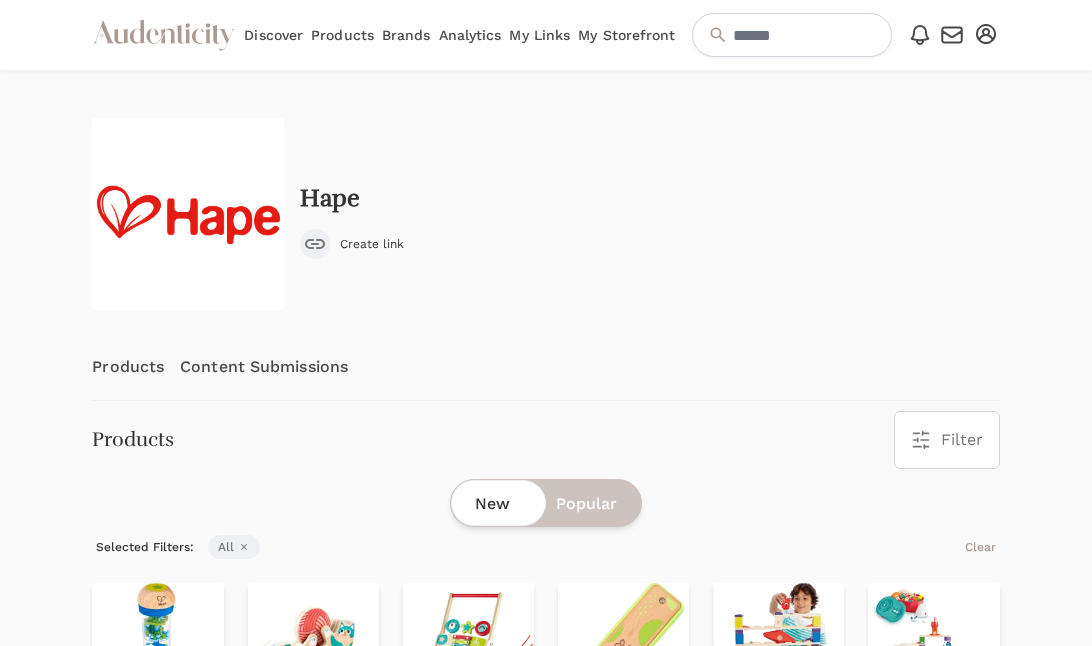 click on "Hape
Create link" at bounding box center (545, 214) 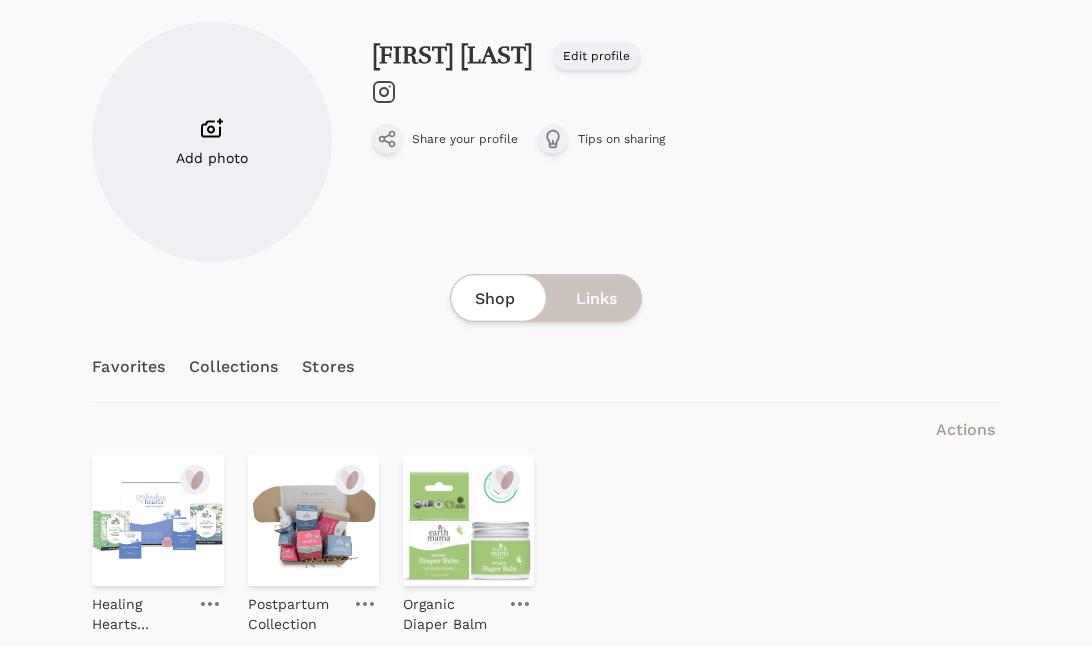 scroll, scrollTop: 0, scrollLeft: 0, axis: both 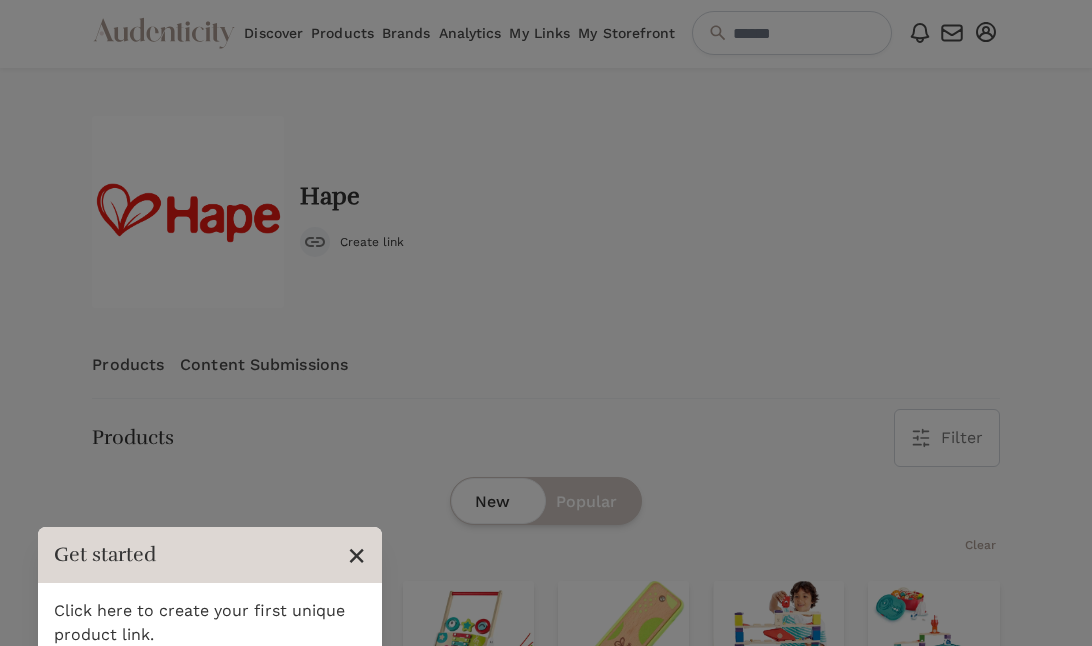 click on "×" at bounding box center [356, 555] 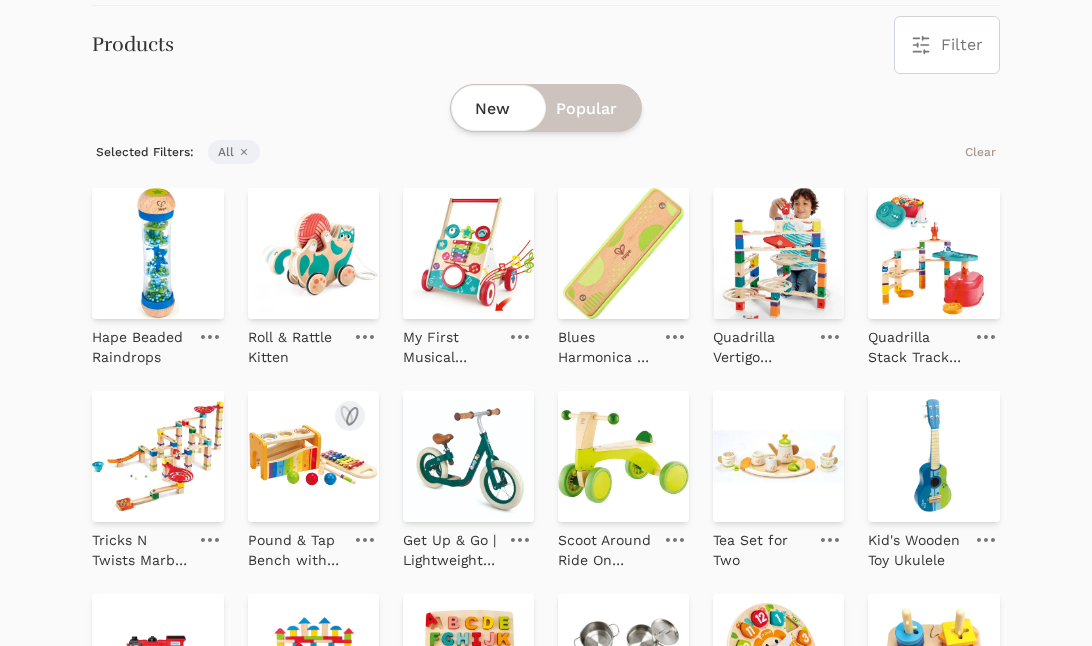 scroll, scrollTop: 396, scrollLeft: 0, axis: vertical 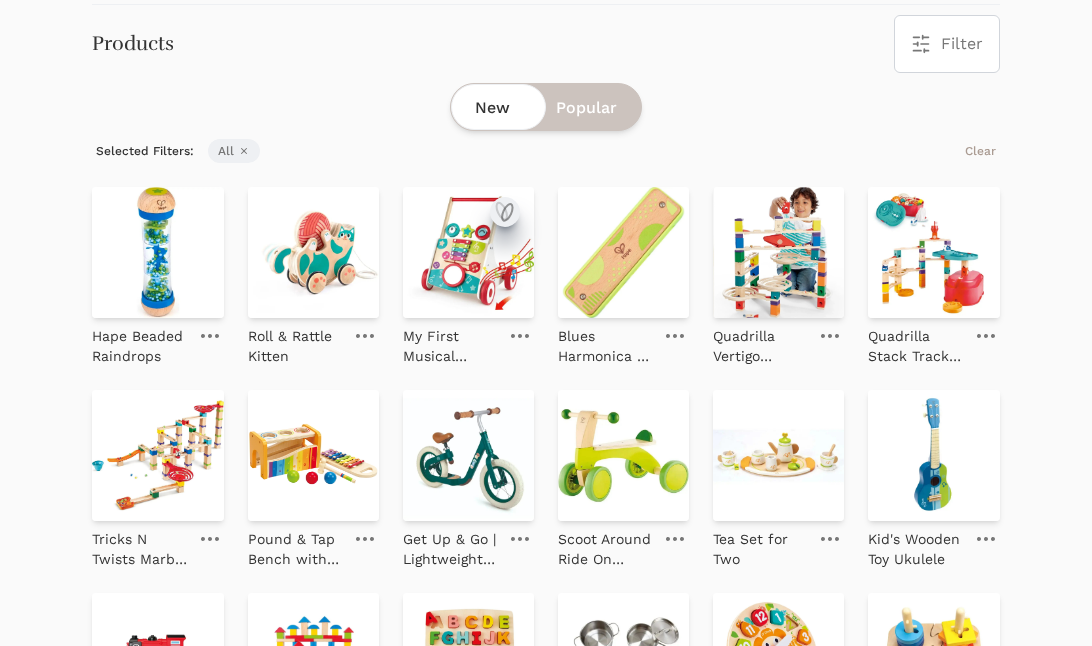 click 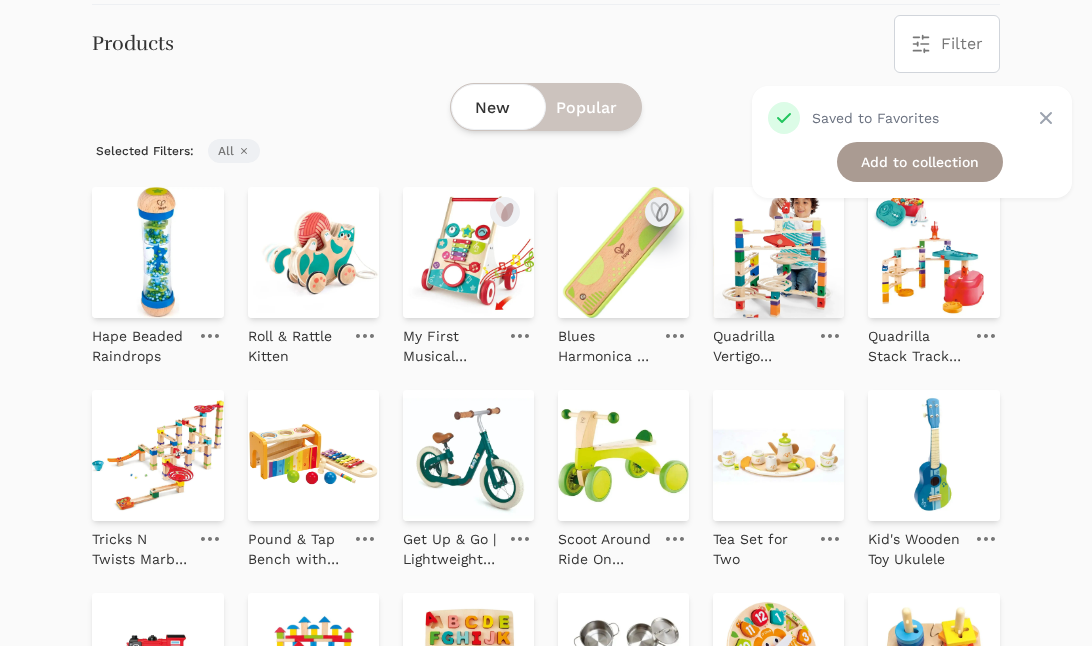 click 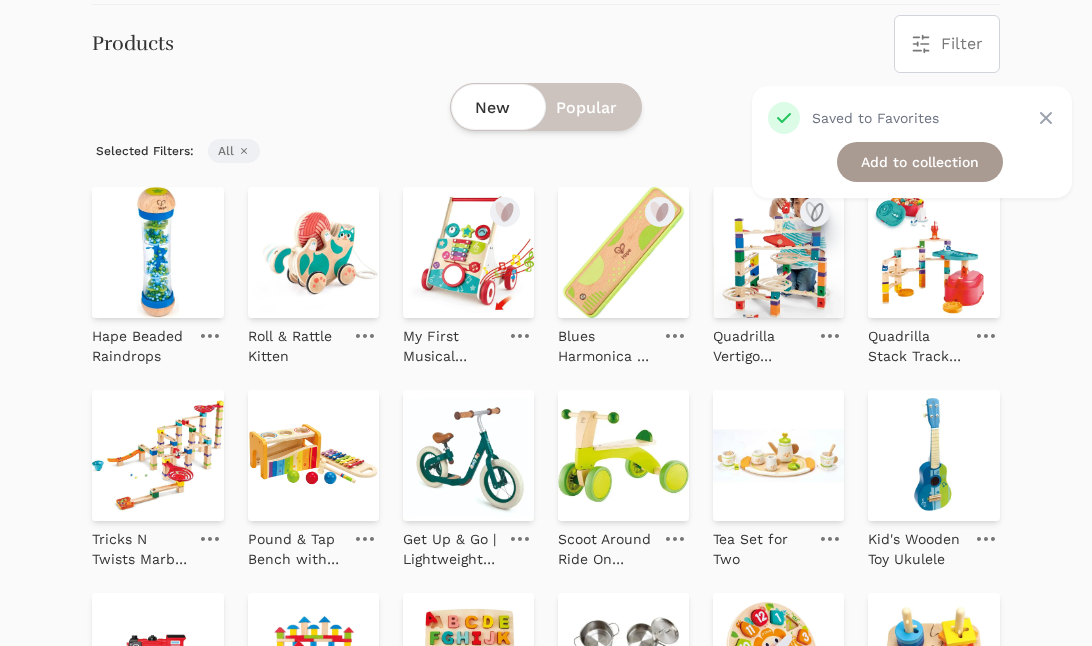 click 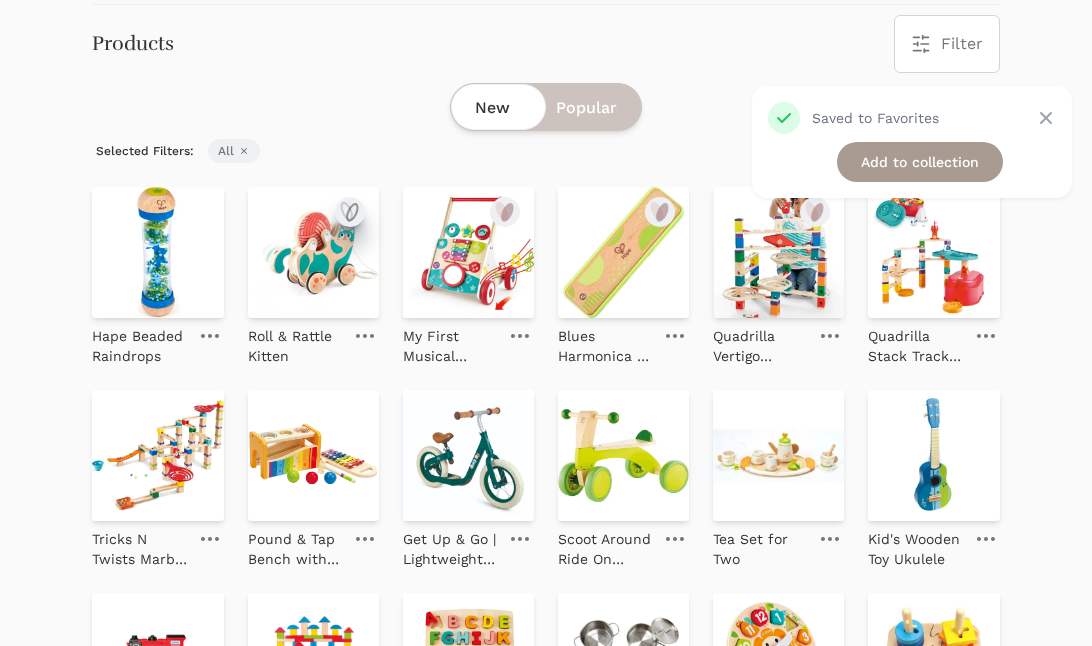 click 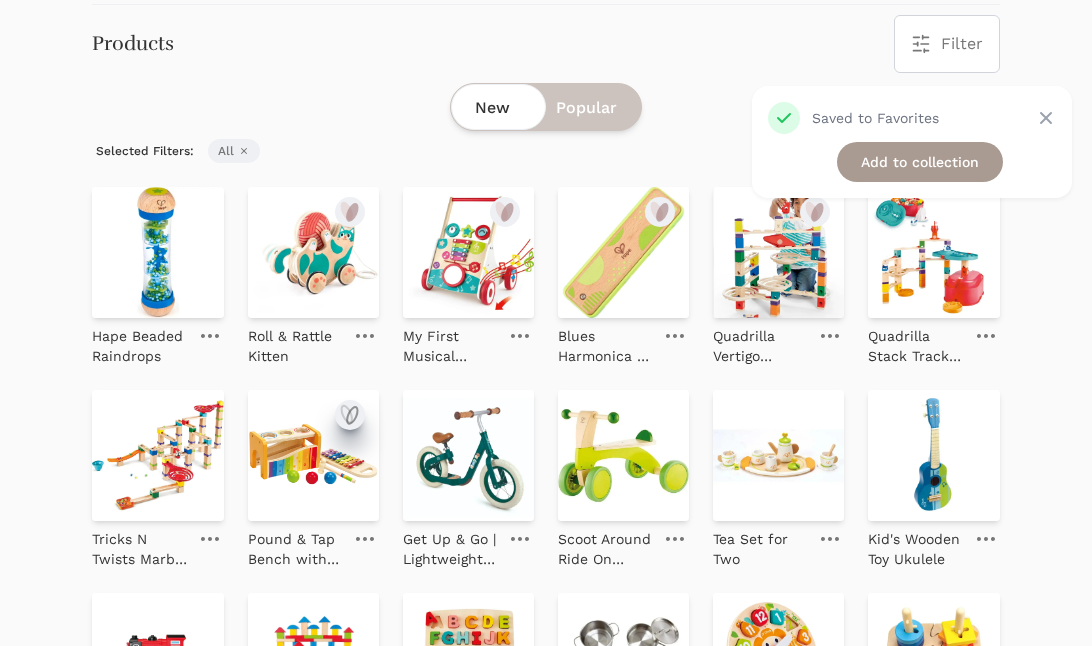 click 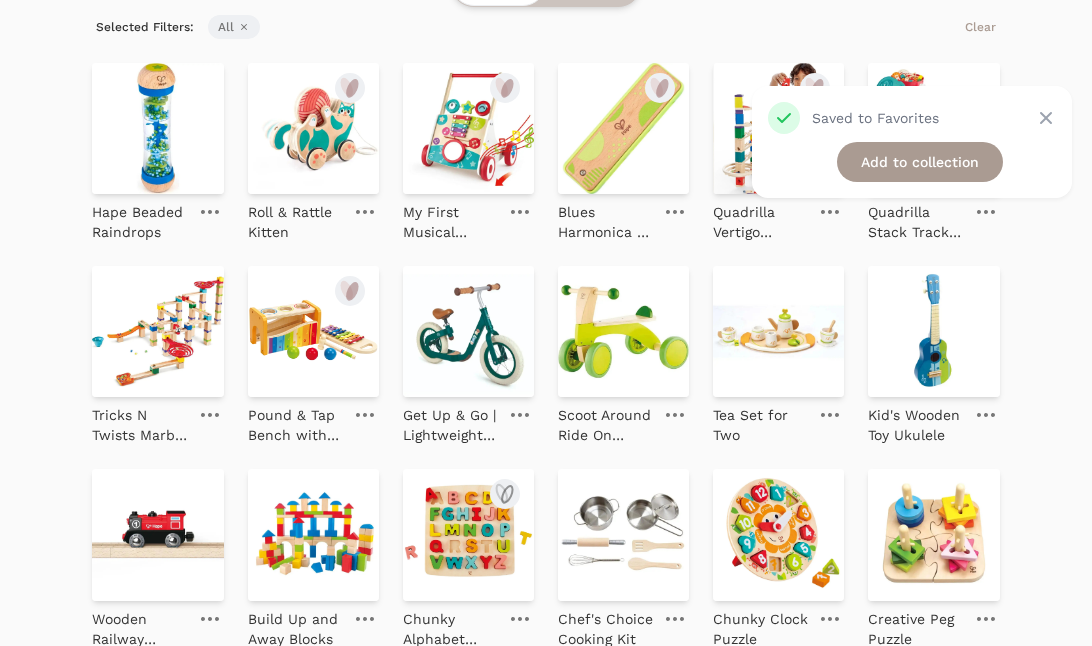 scroll, scrollTop: 483, scrollLeft: 0, axis: vertical 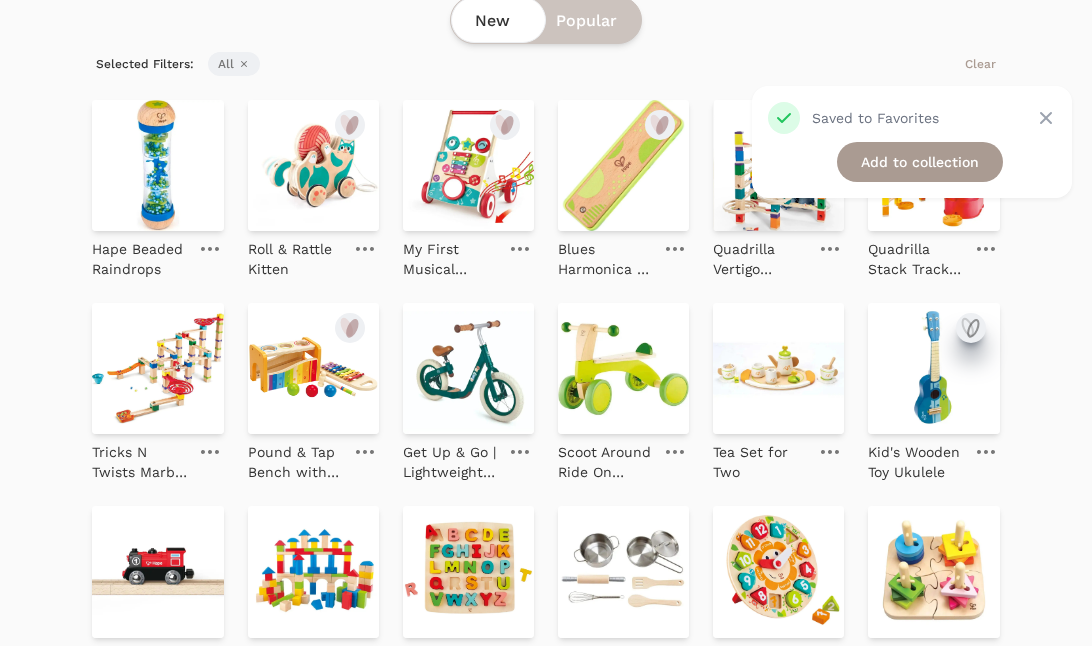click 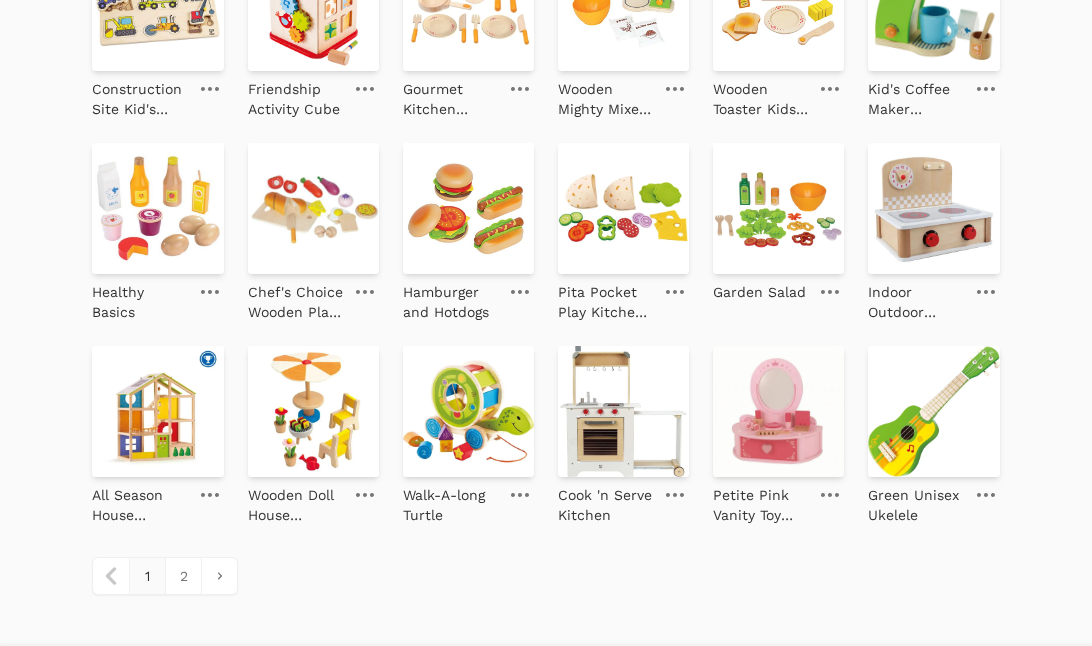 scroll, scrollTop: 2080, scrollLeft: 0, axis: vertical 